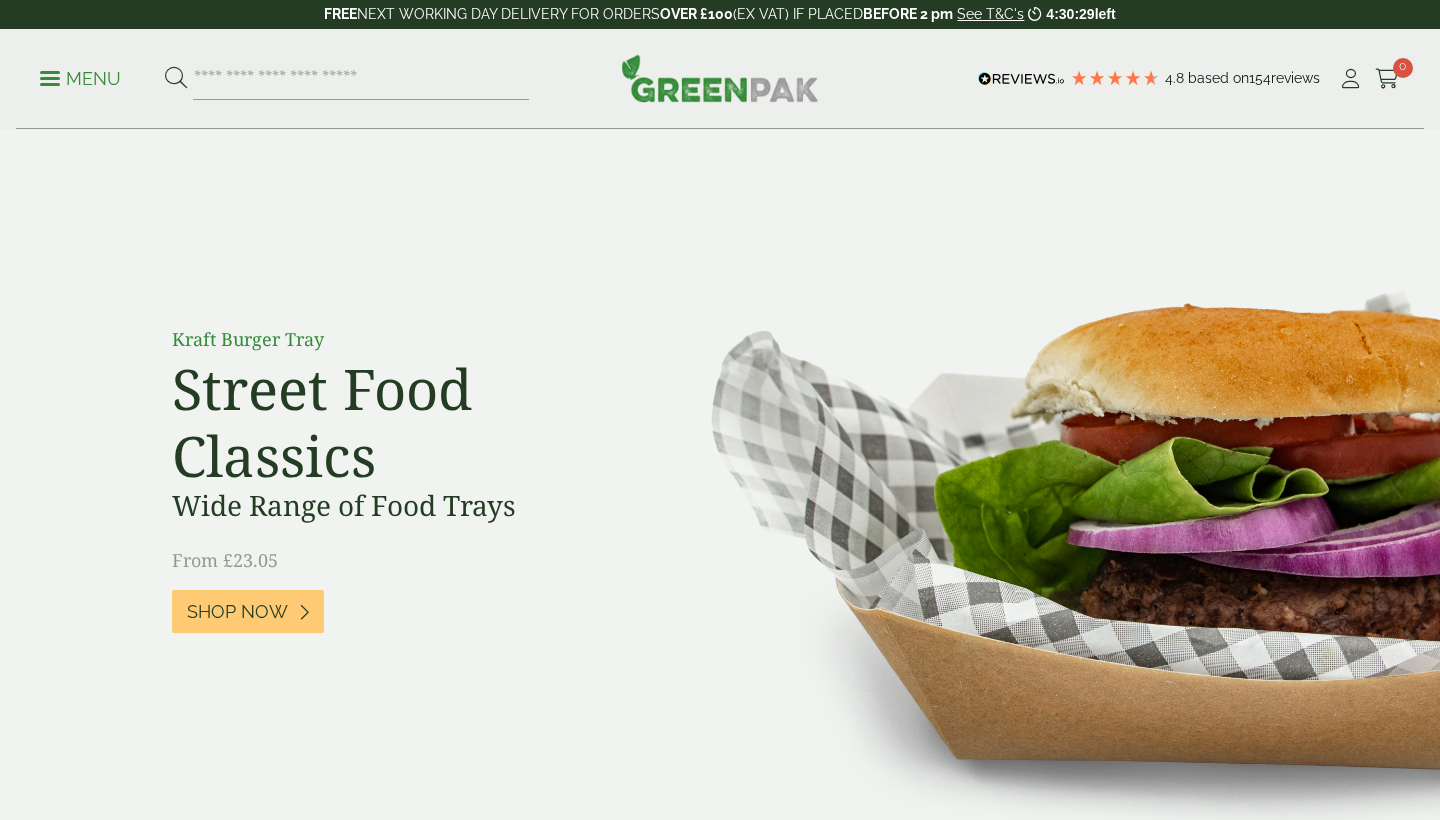 scroll, scrollTop: 0, scrollLeft: 0, axis: both 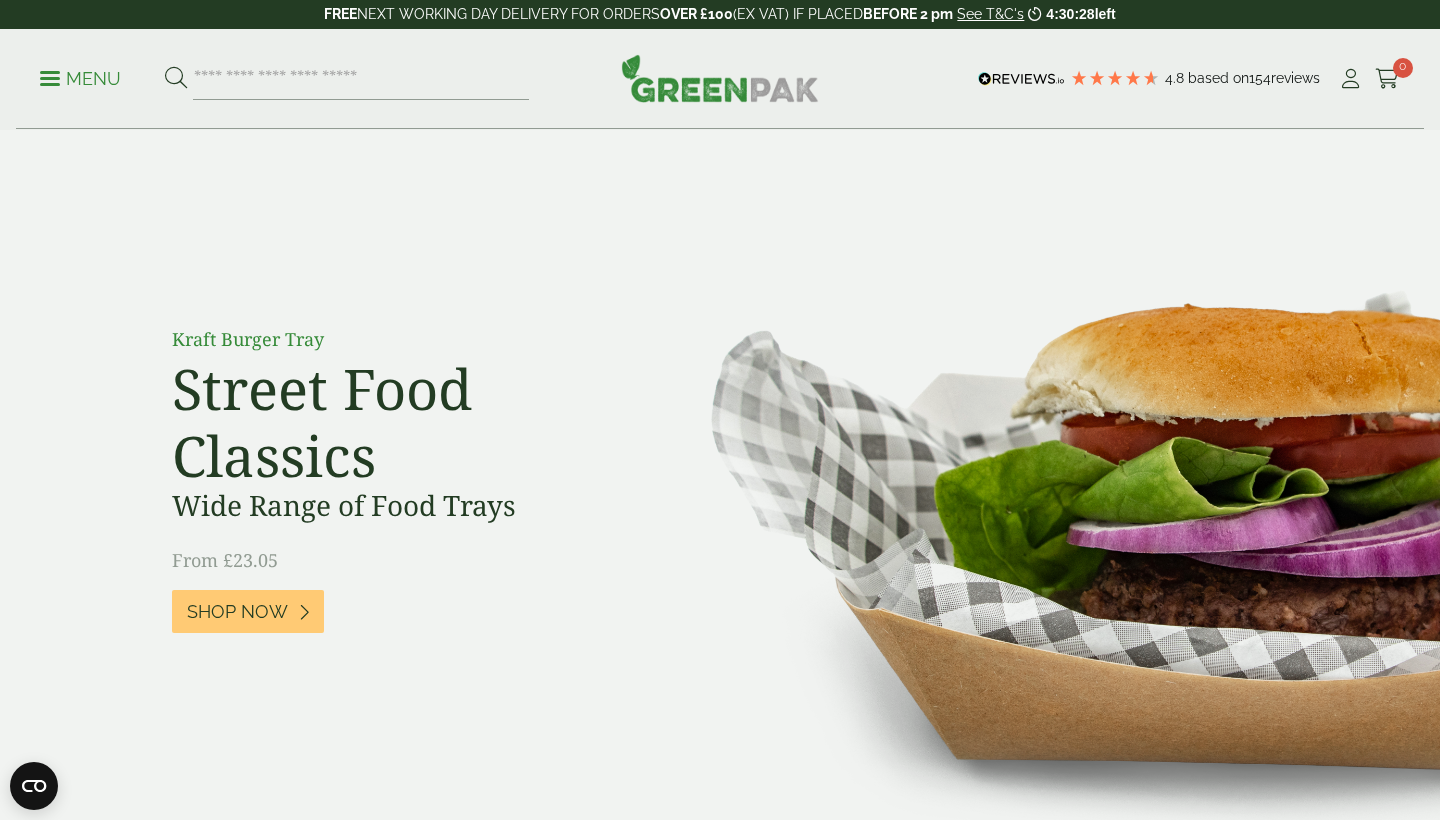 click on "Menu" at bounding box center [80, 77] 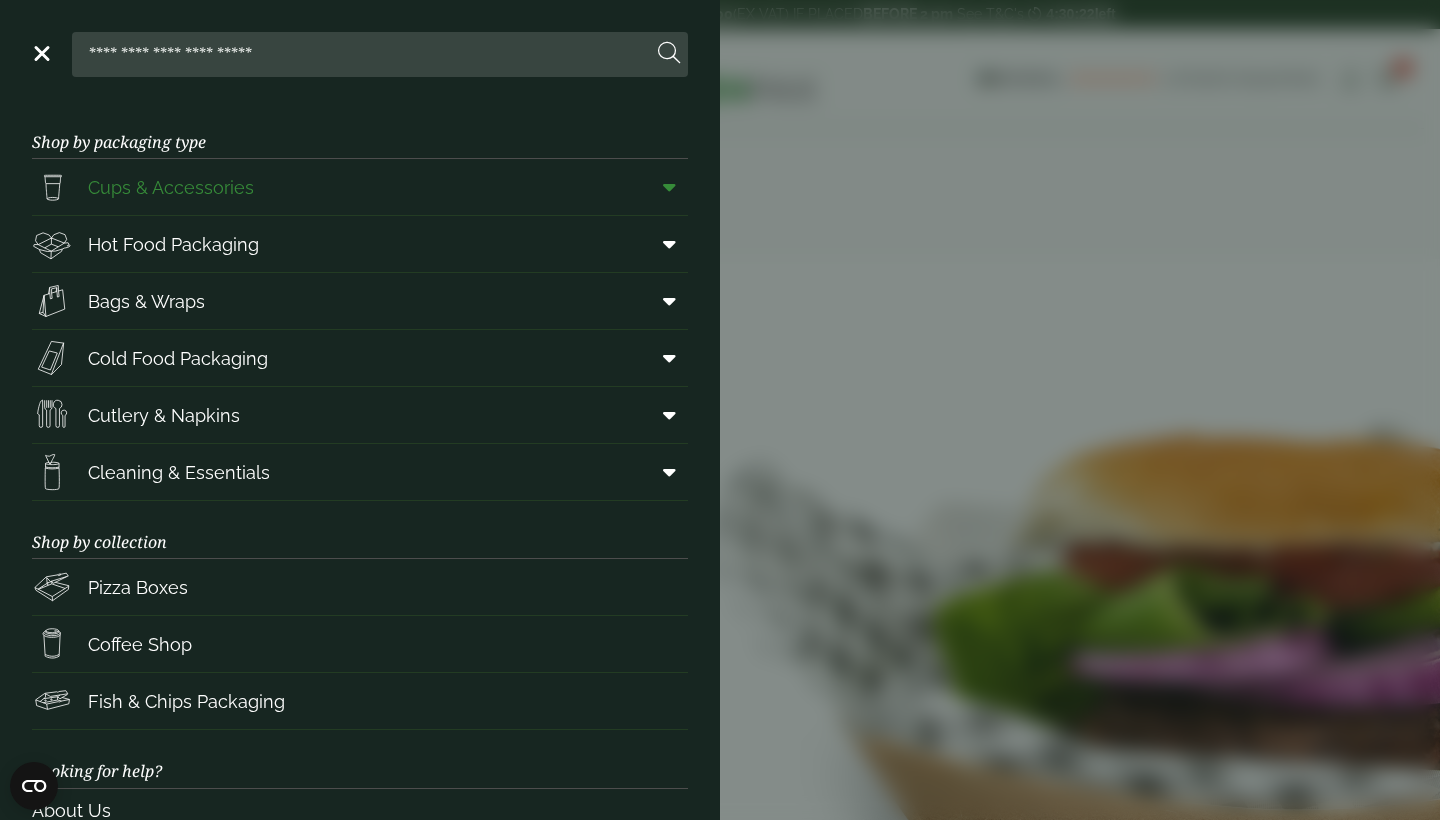 click on "Cups & Accessories" at bounding box center [171, 187] 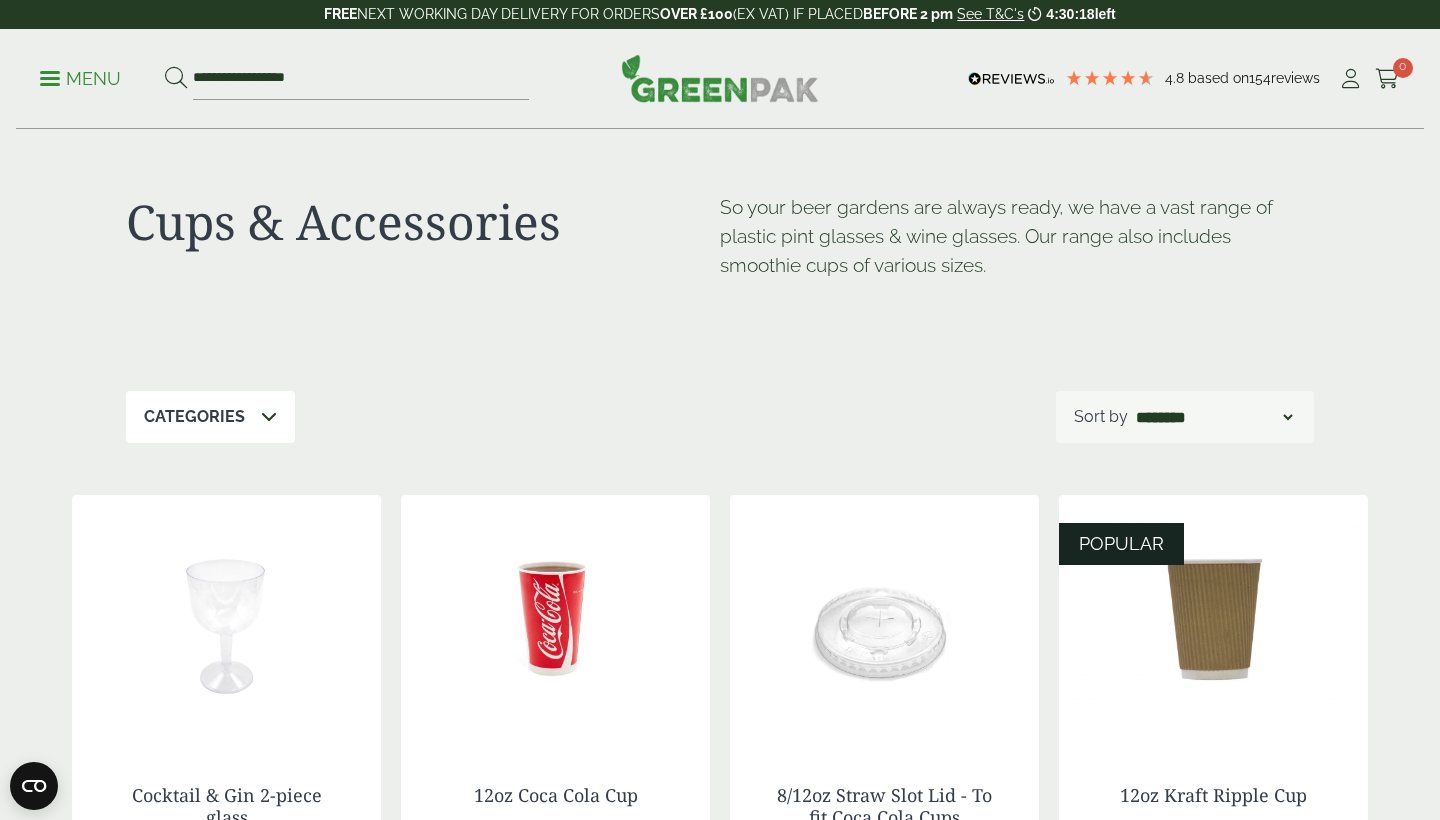 scroll, scrollTop: 37, scrollLeft: 0, axis: vertical 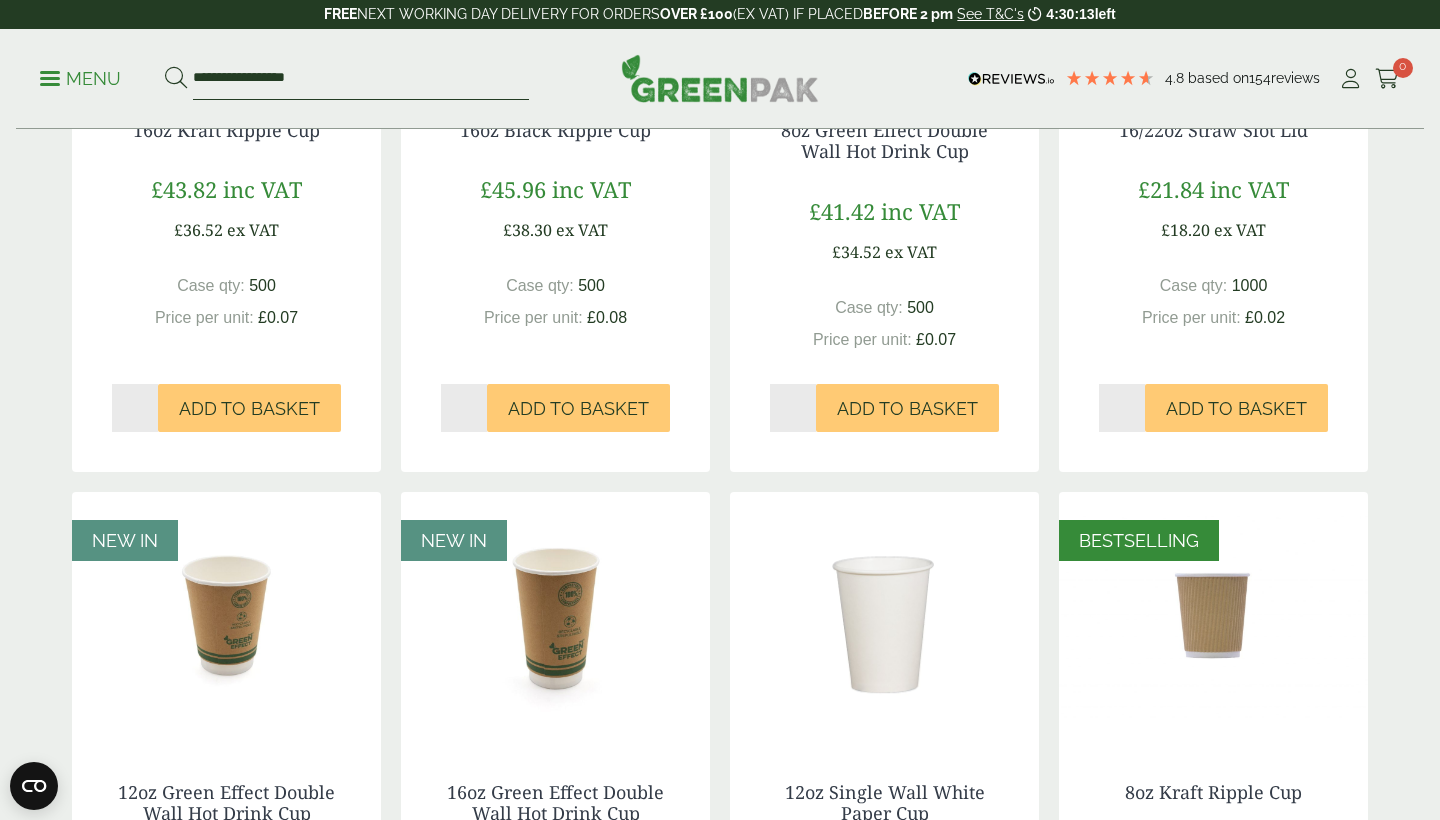 click on "**********" at bounding box center (361, 79) 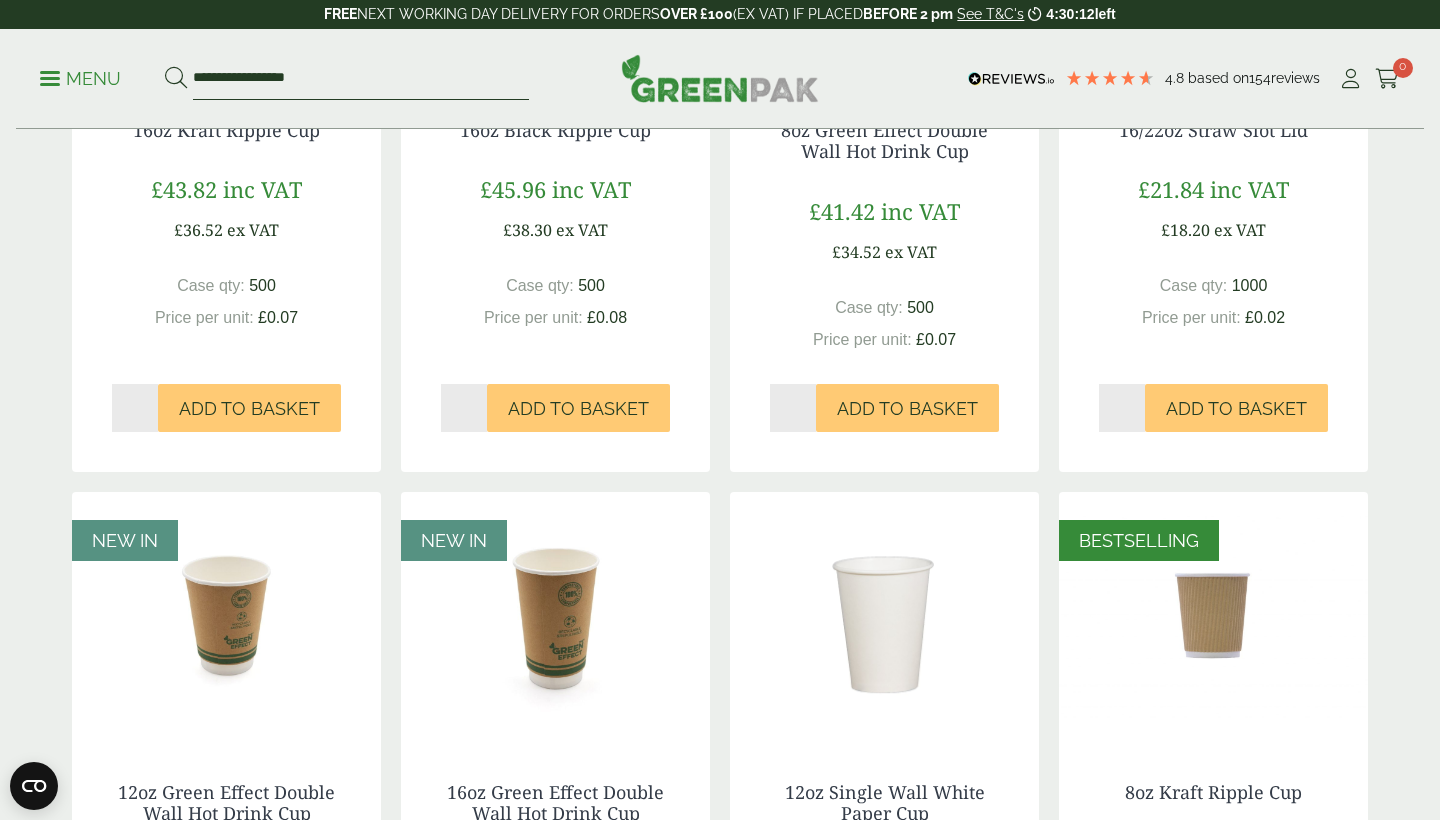 drag, startPoint x: 344, startPoint y: 84, endPoint x: 153, endPoint y: 82, distance: 191.01047 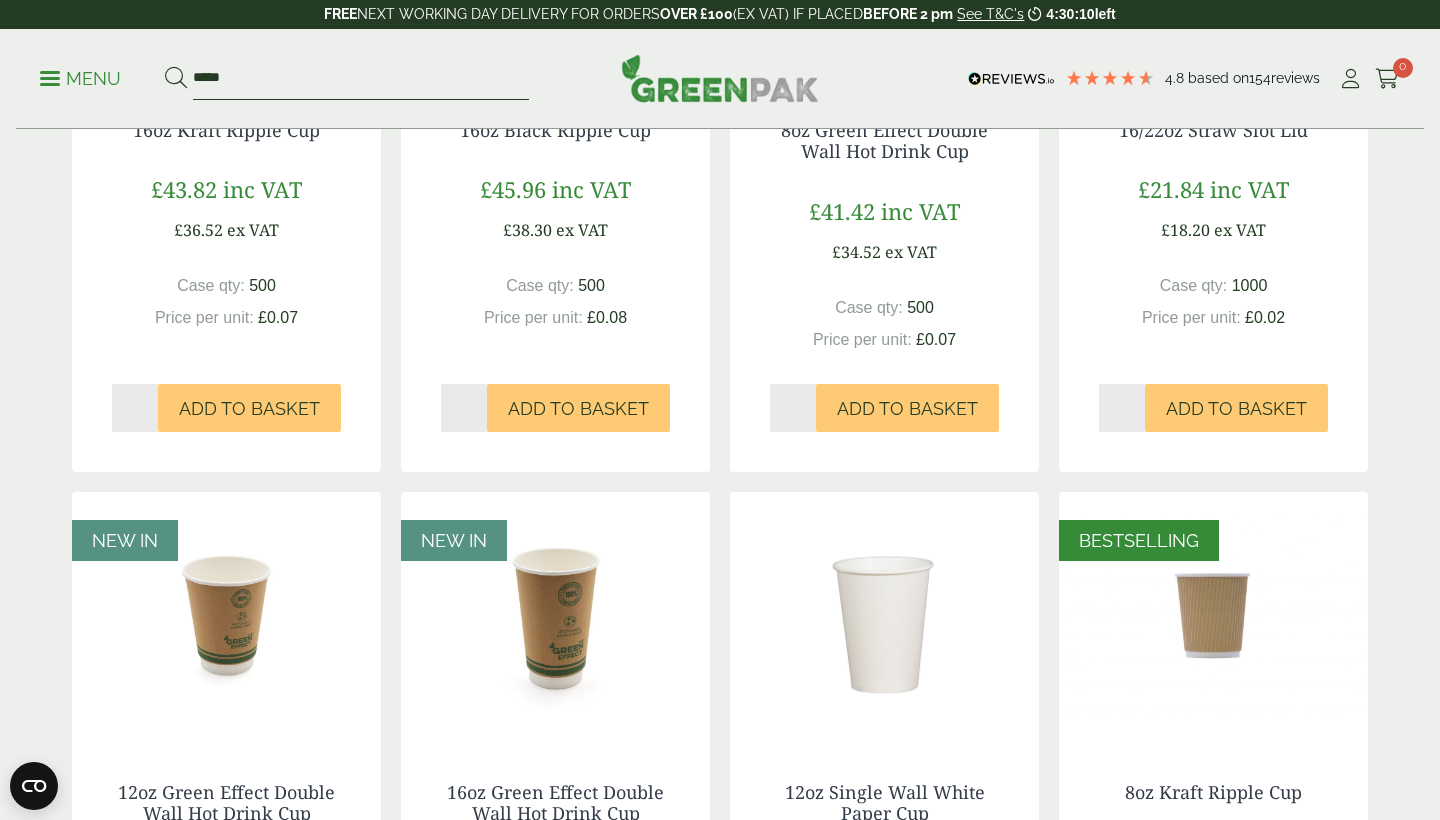 type on "*****" 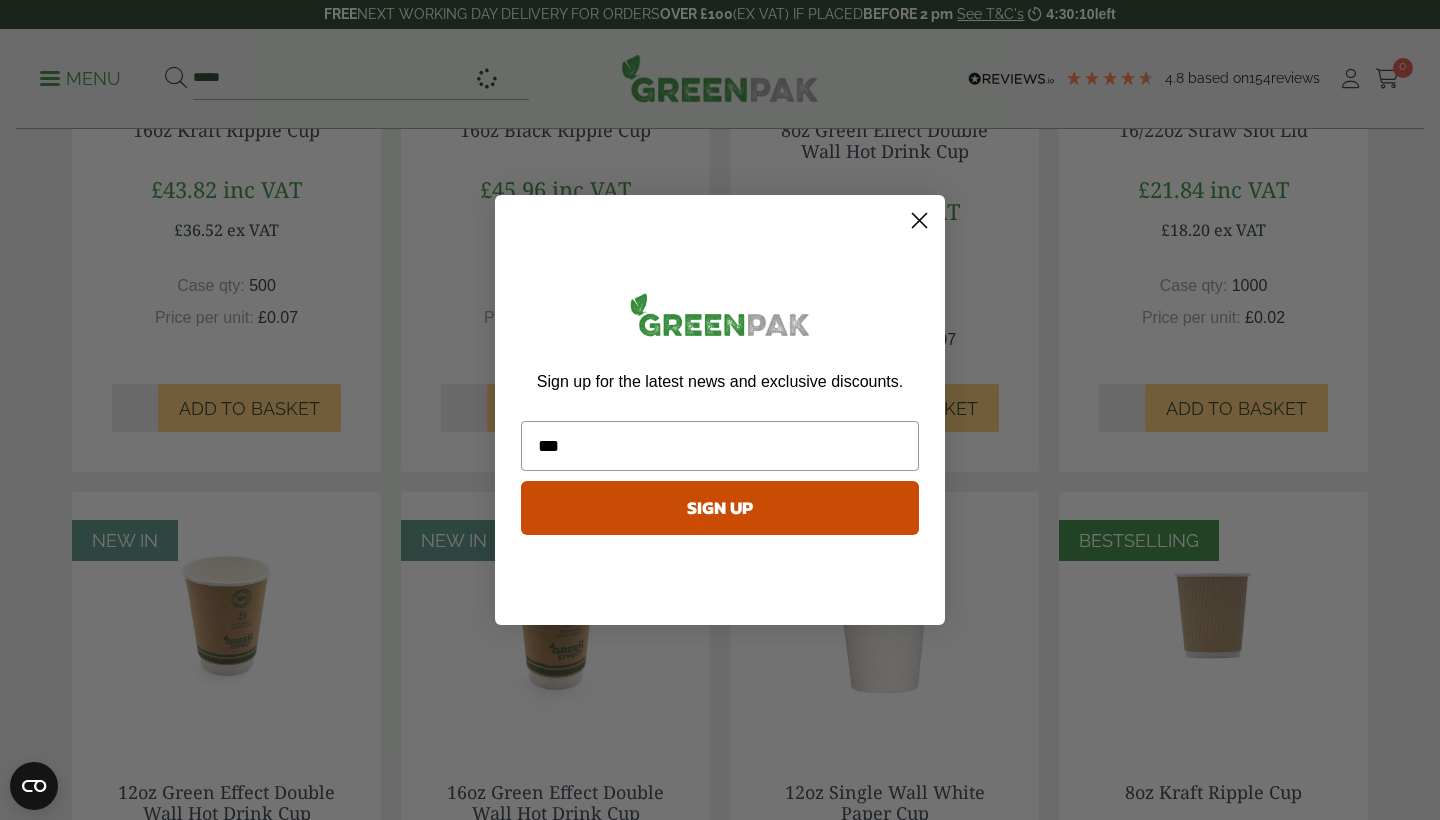 type on "***" 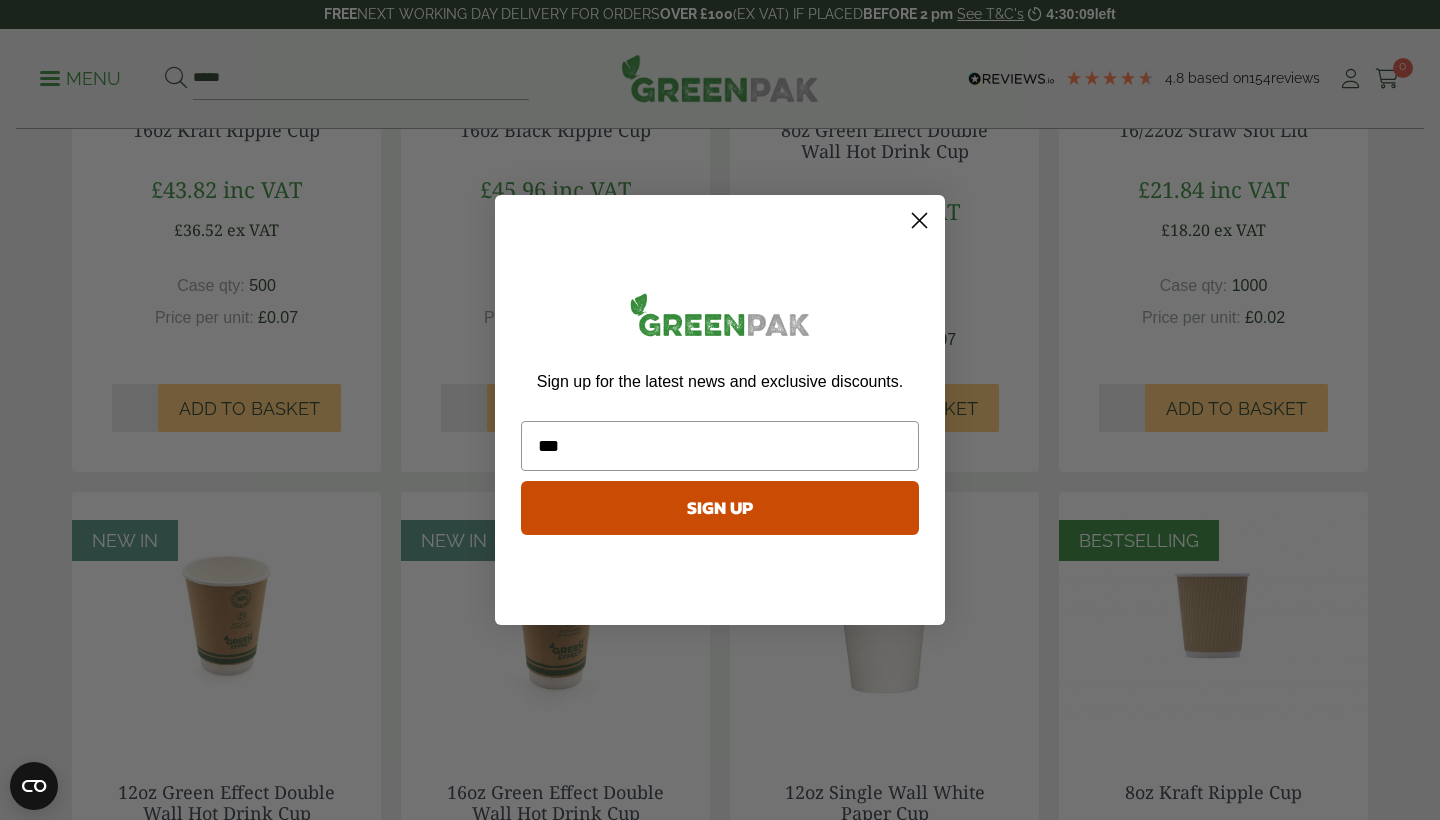 scroll, scrollTop: 0, scrollLeft: 0, axis: both 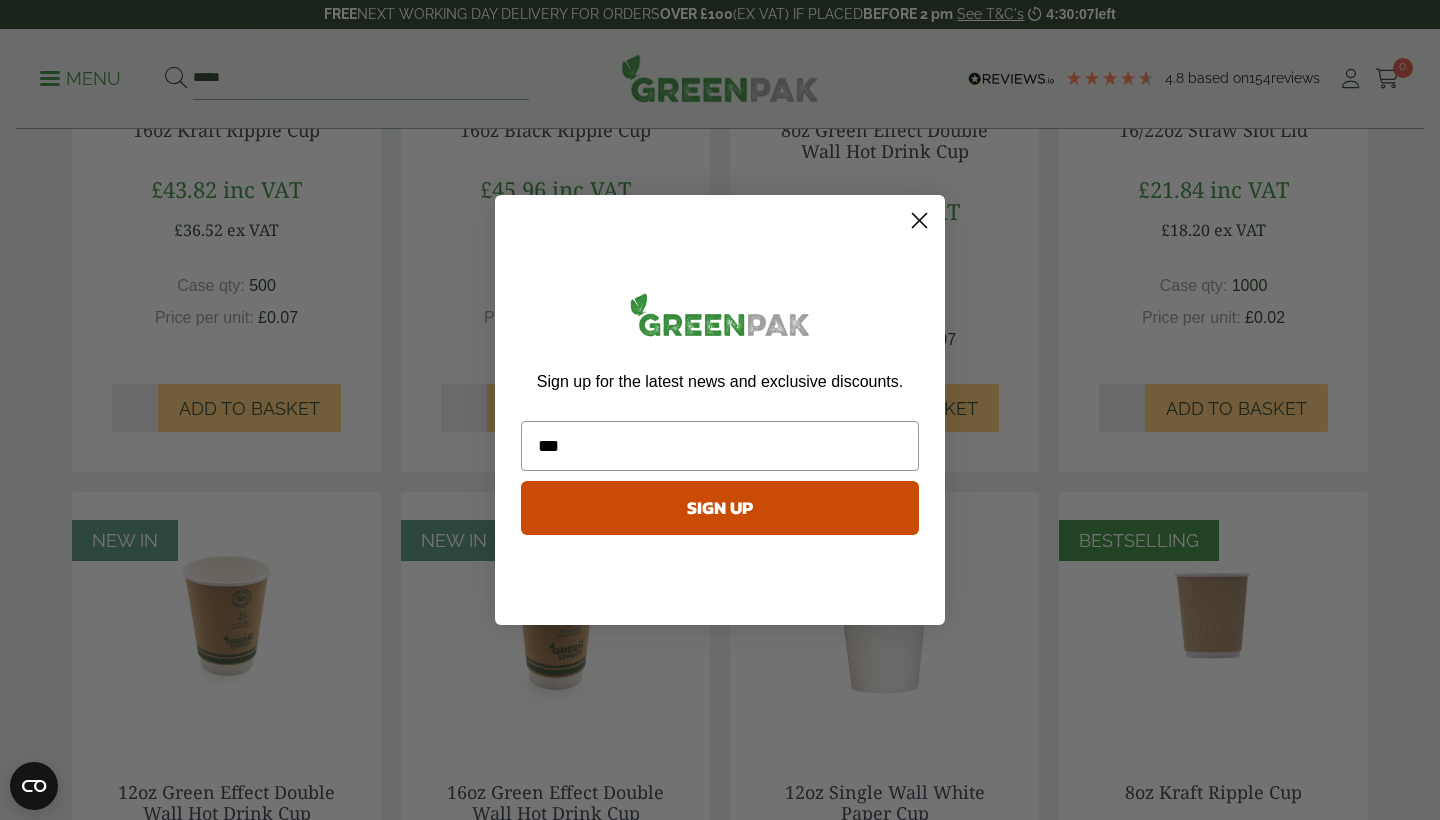 click 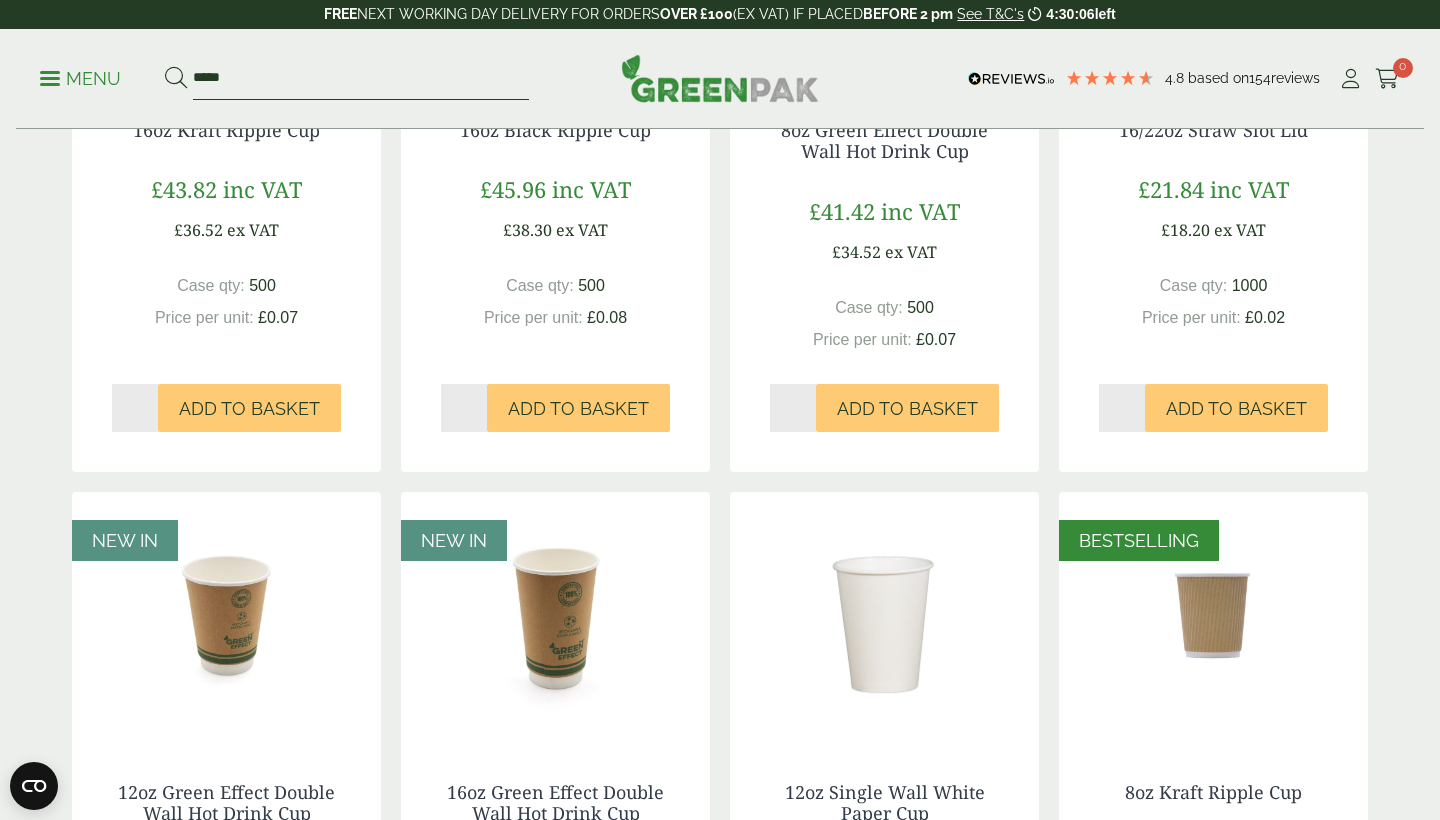 click on "*****" at bounding box center [361, 79] 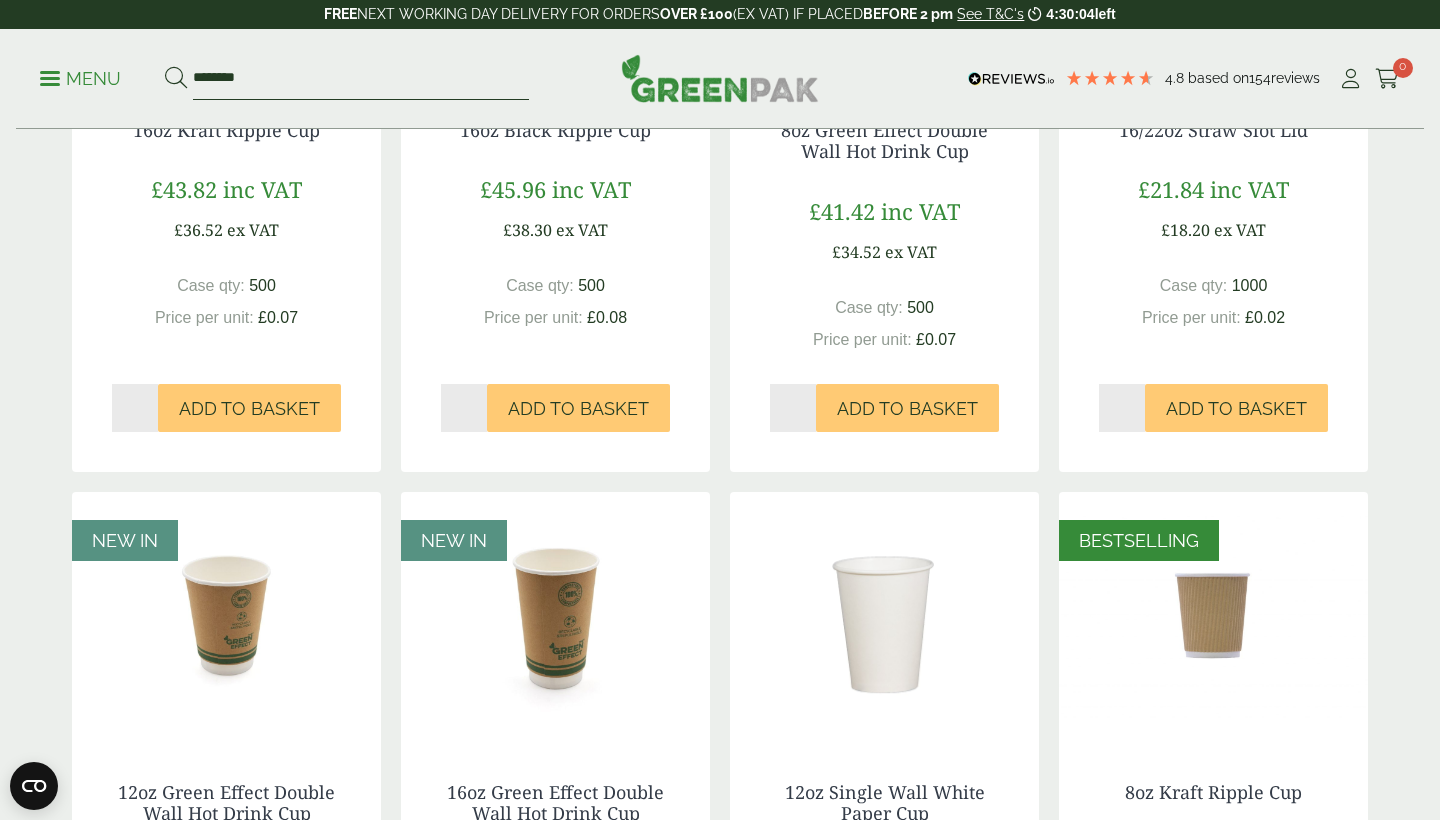 type on "********" 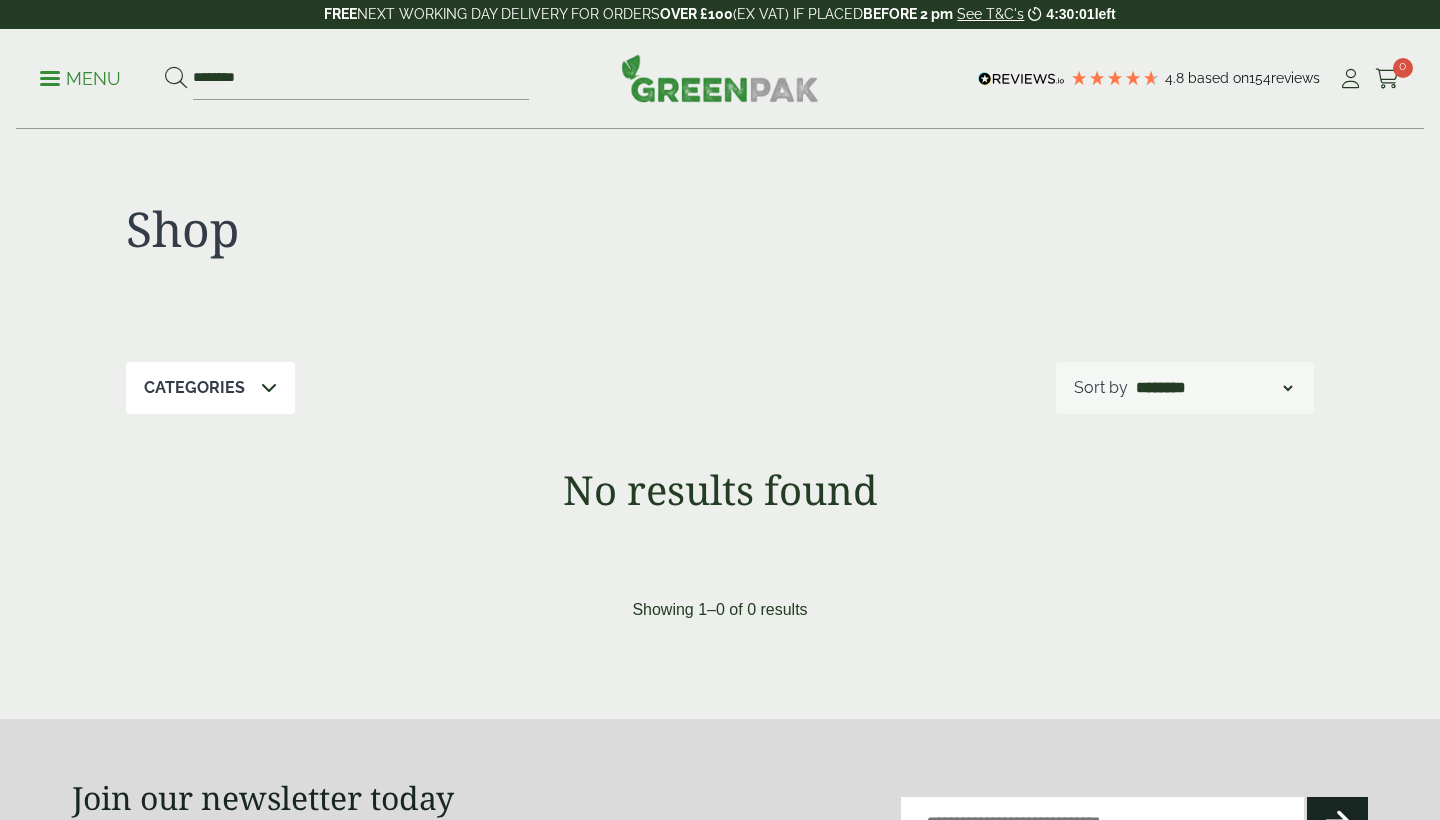scroll, scrollTop: 0, scrollLeft: 0, axis: both 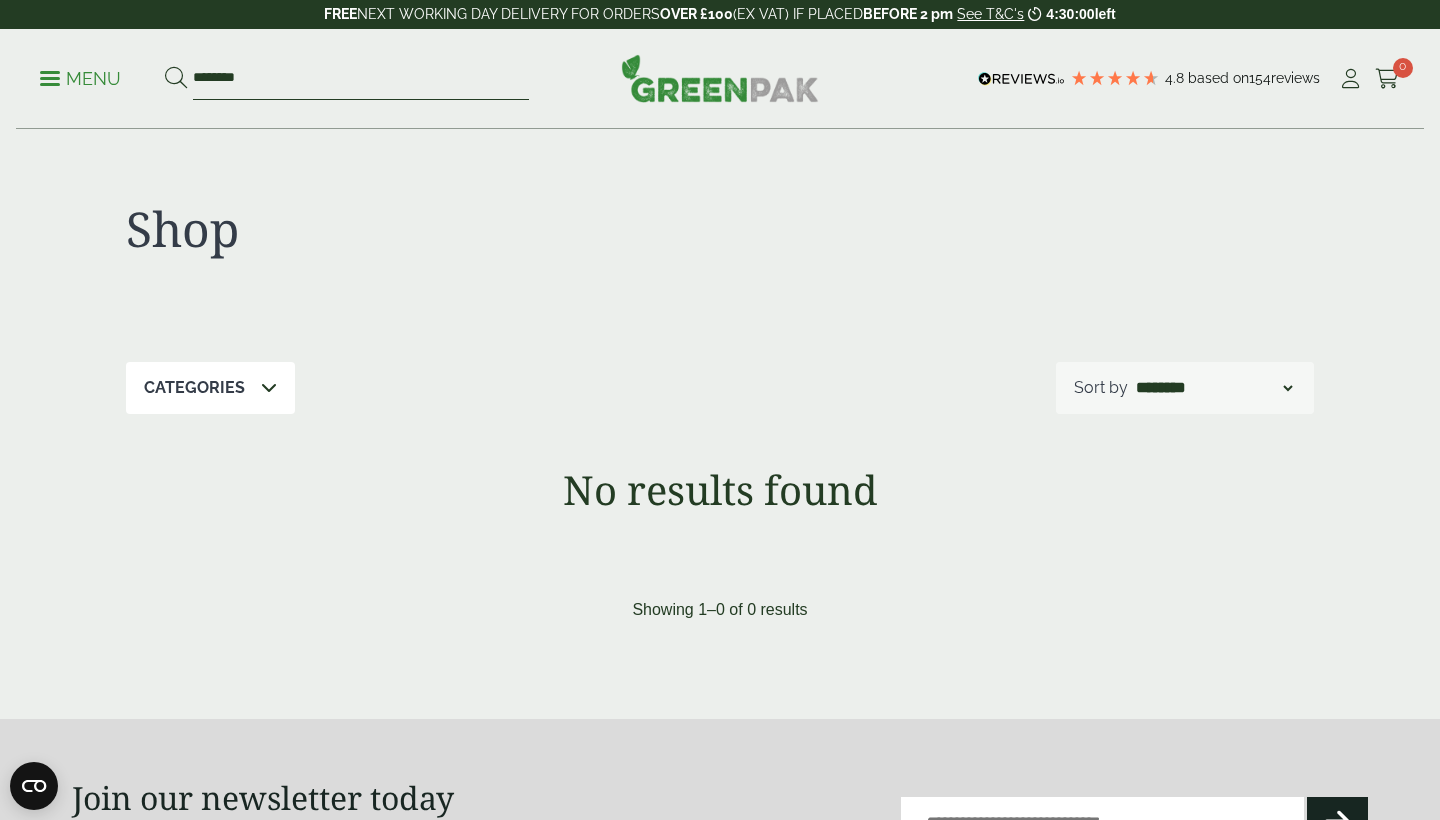 drag, startPoint x: 262, startPoint y: 77, endPoint x: 153, endPoint y: 73, distance: 109.07337 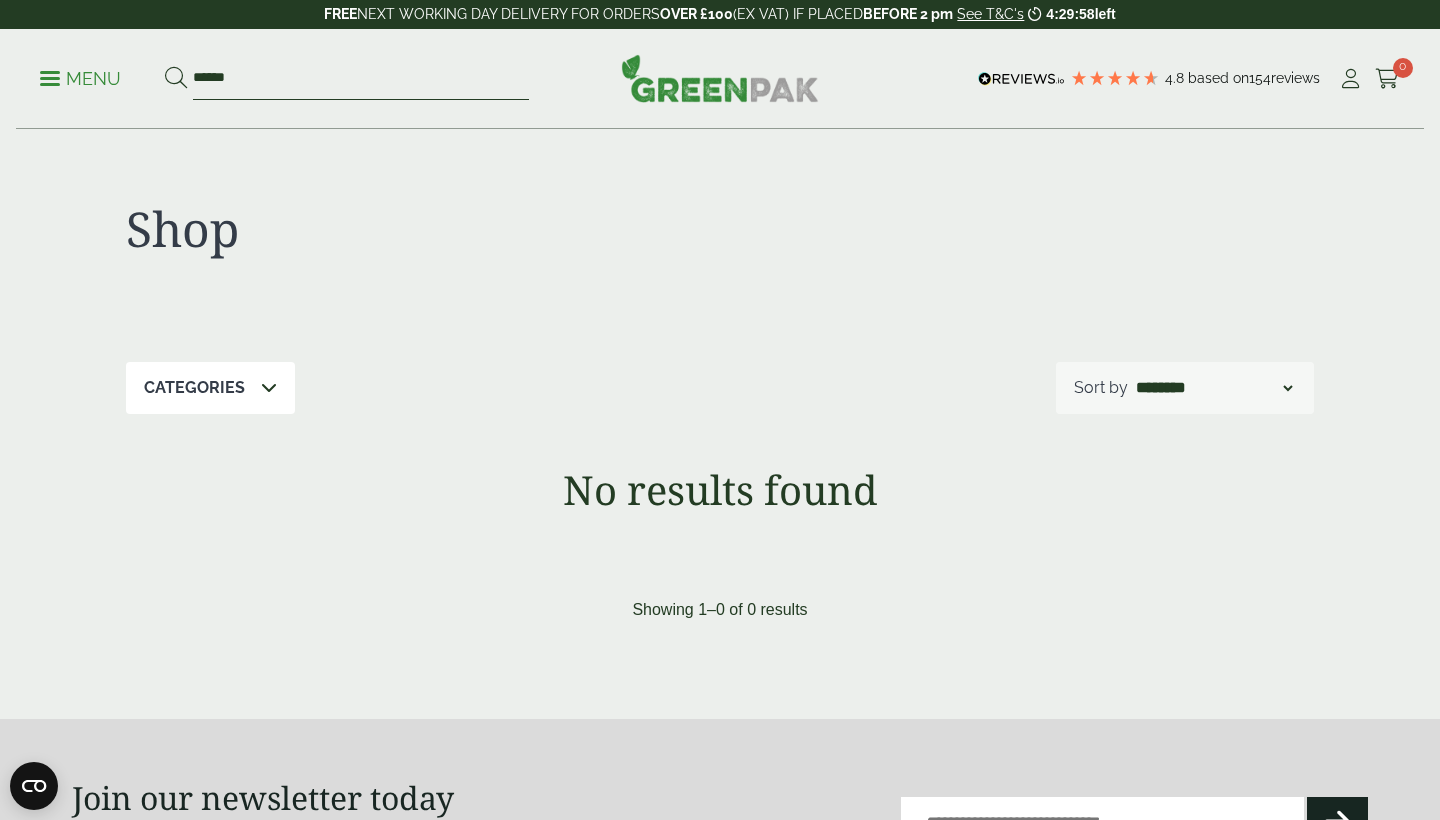 type on "******" 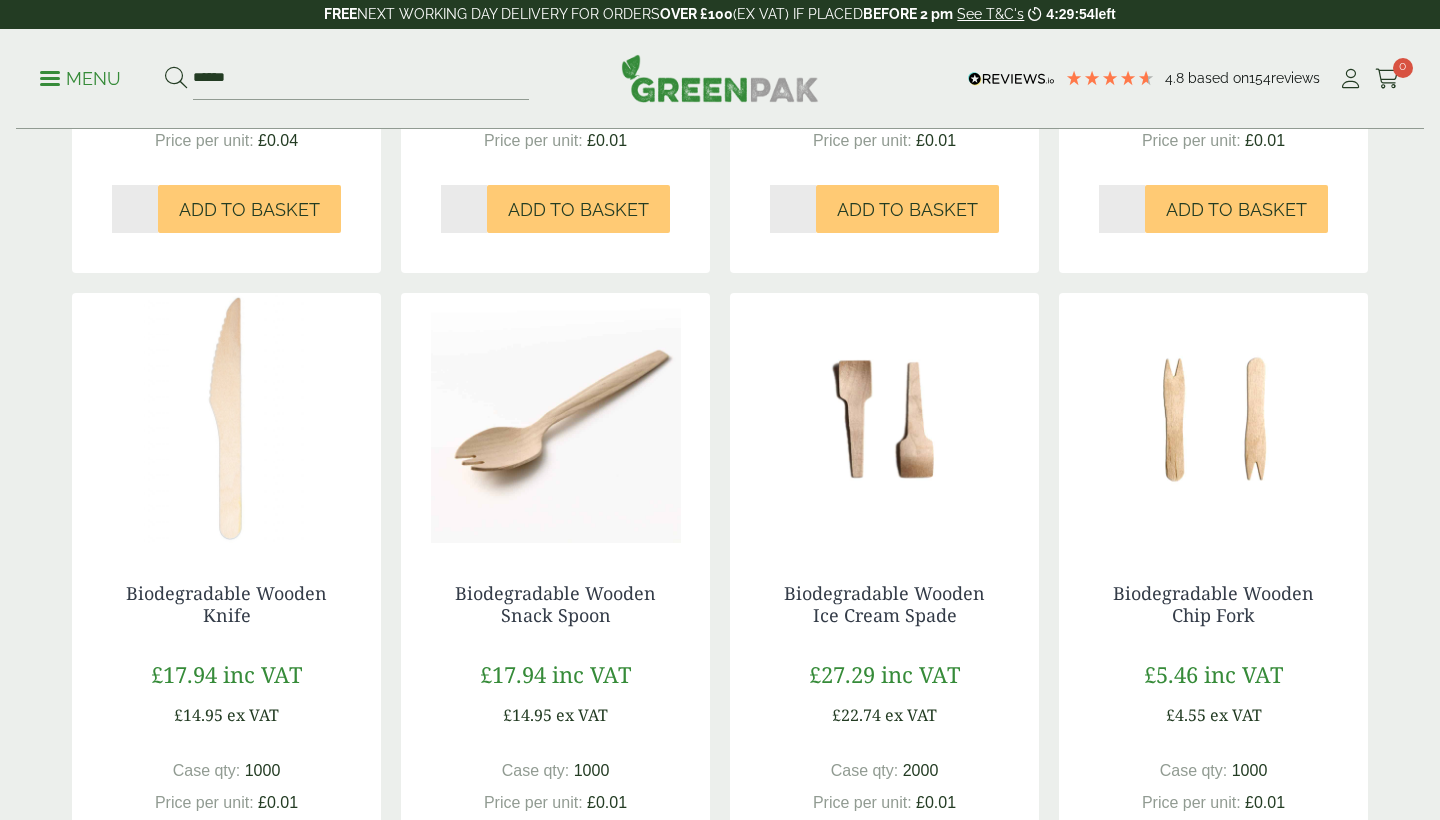 scroll, scrollTop: 0, scrollLeft: 0, axis: both 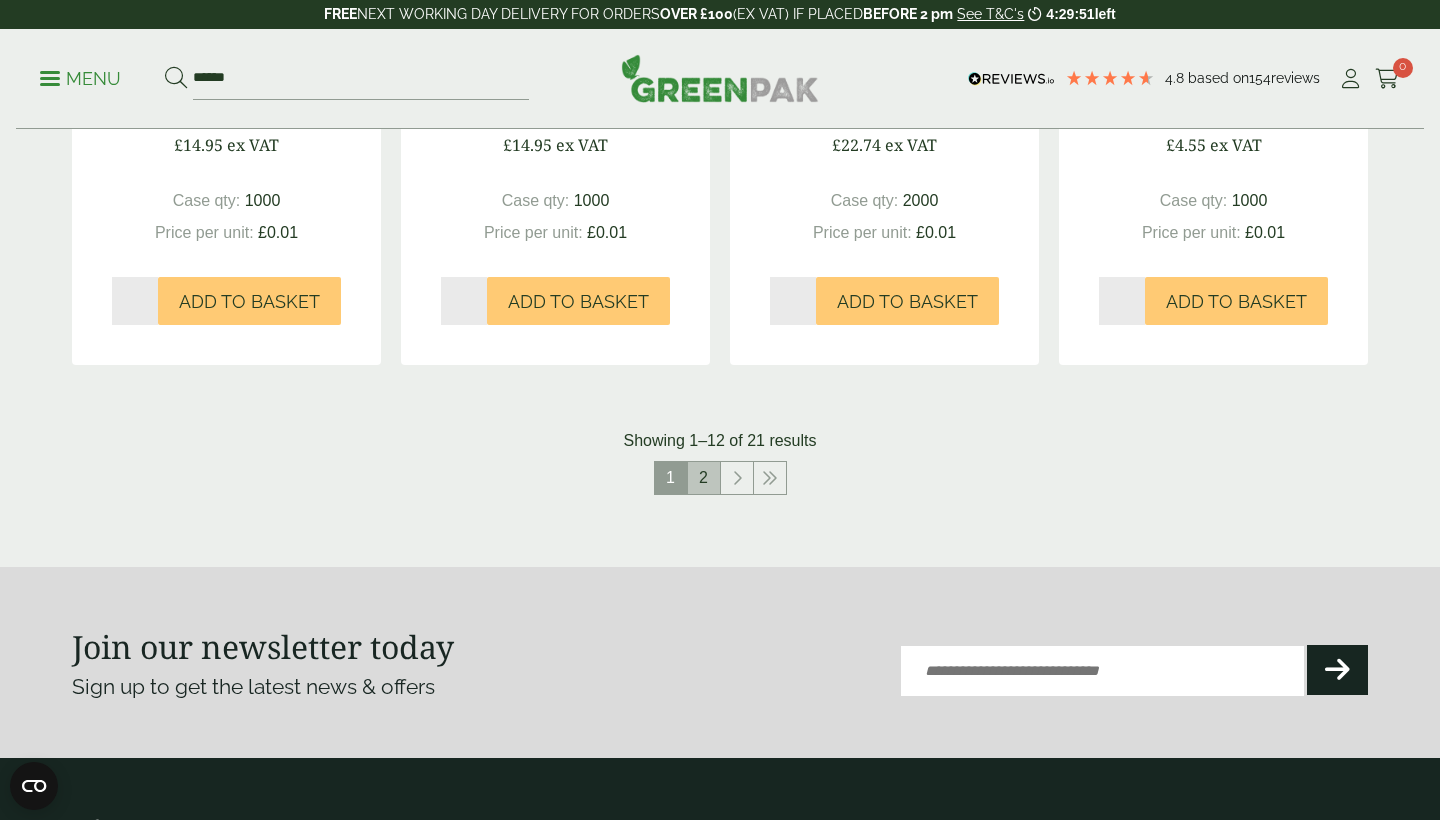 click on "2" at bounding box center (704, 478) 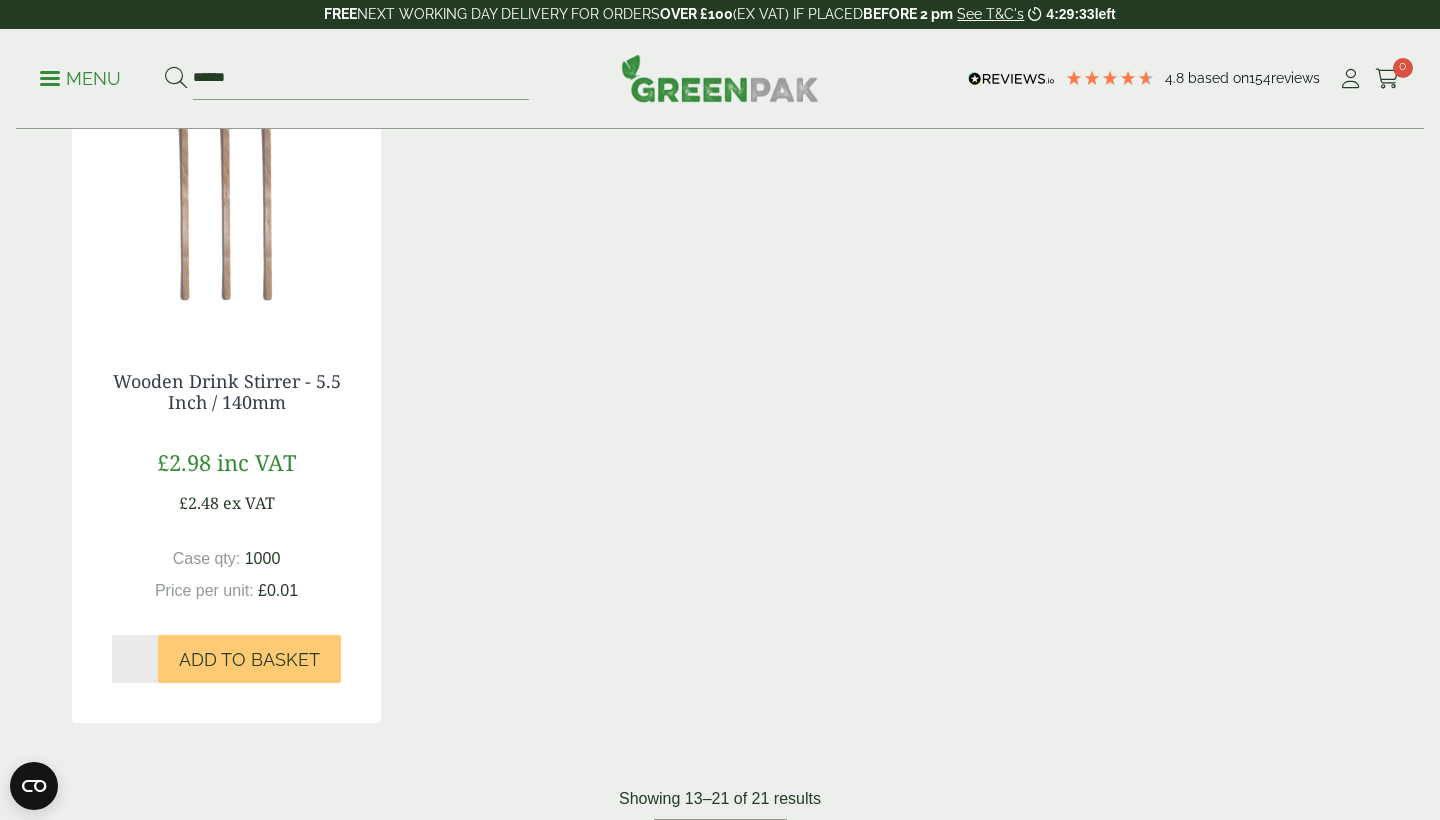 scroll, scrollTop: 1745, scrollLeft: 0, axis: vertical 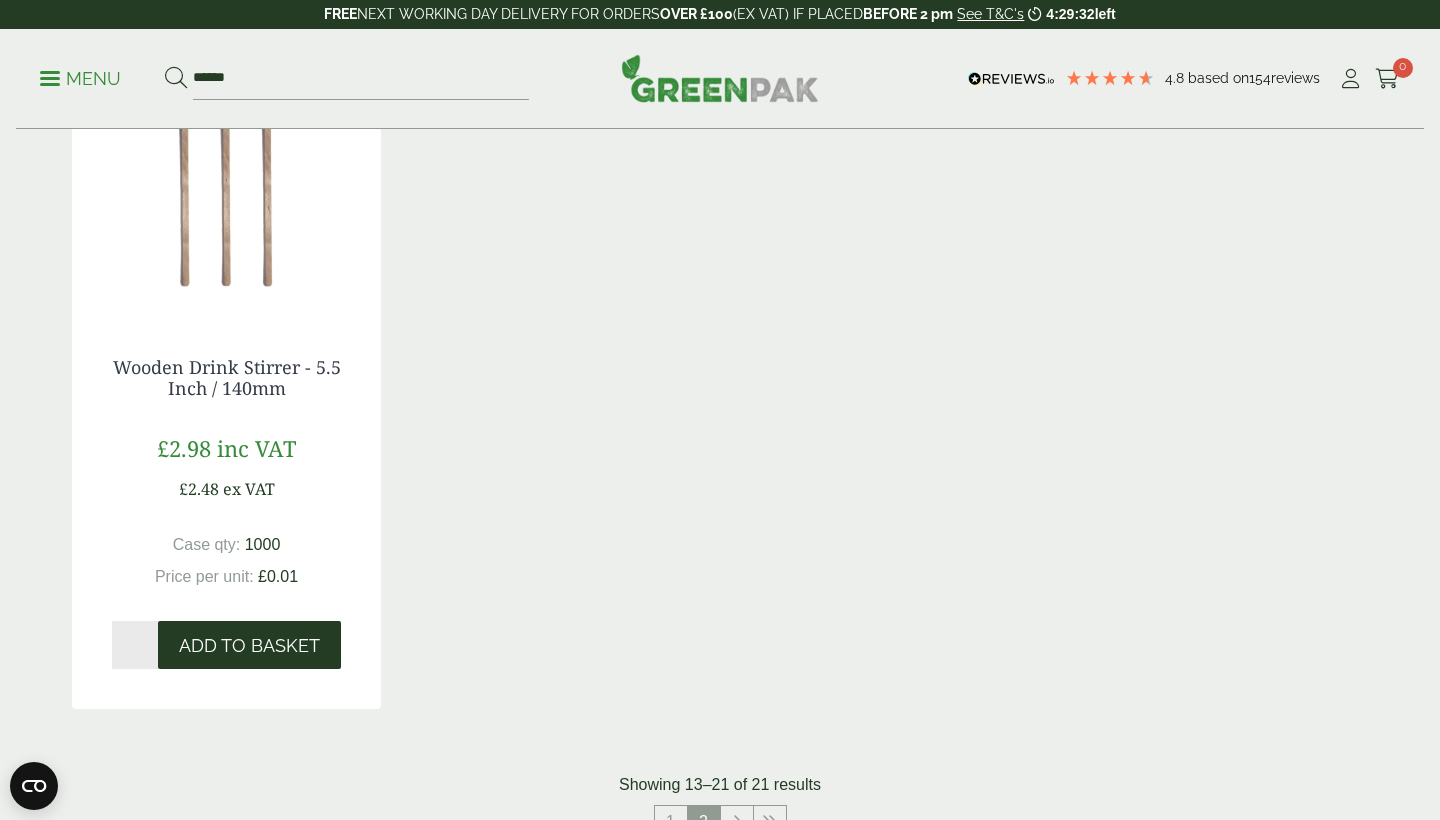 click on "Add to Basket" at bounding box center (249, 646) 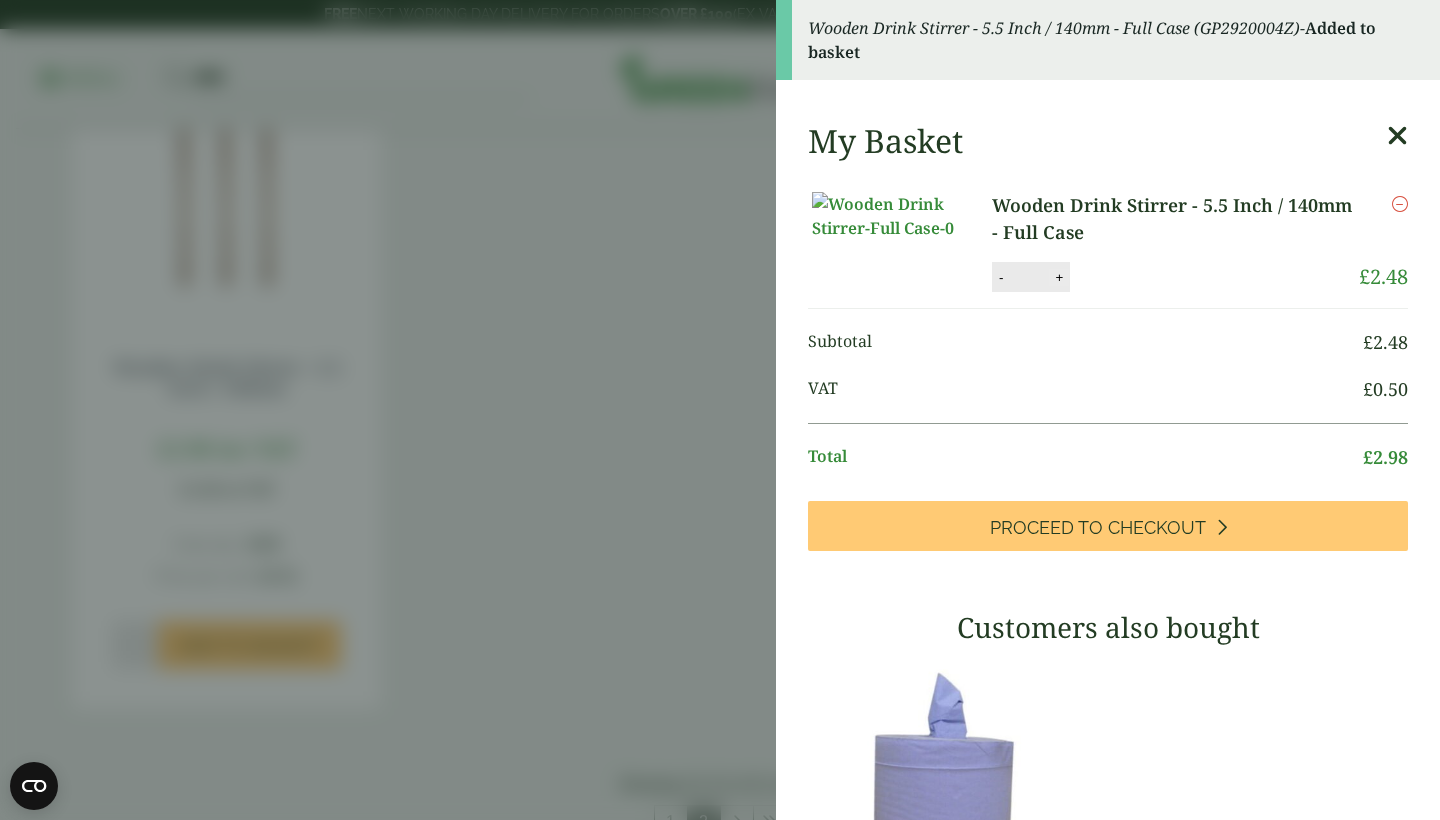click on "+" at bounding box center [1059, 277] 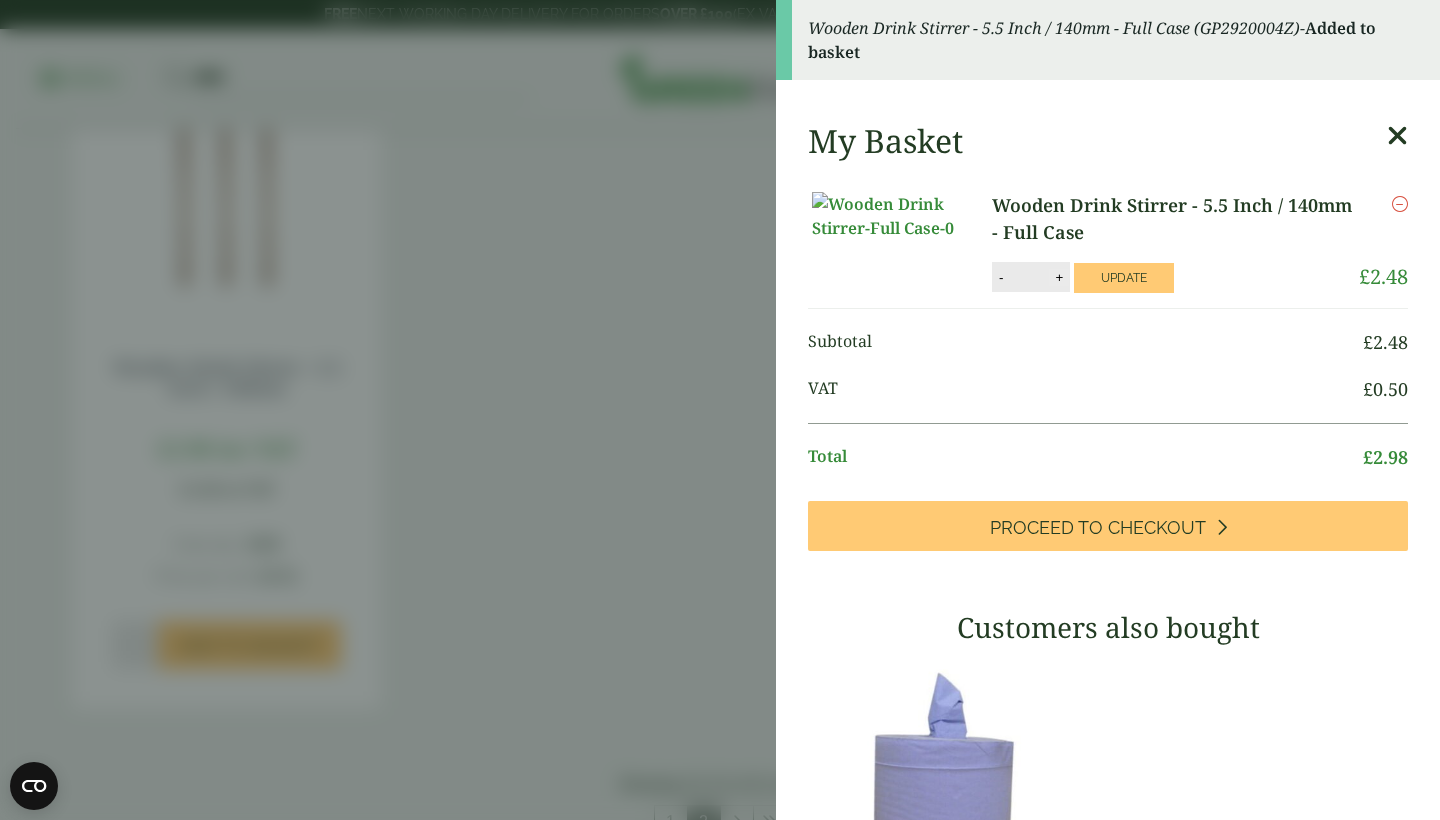 click on "+" at bounding box center (1059, 277) 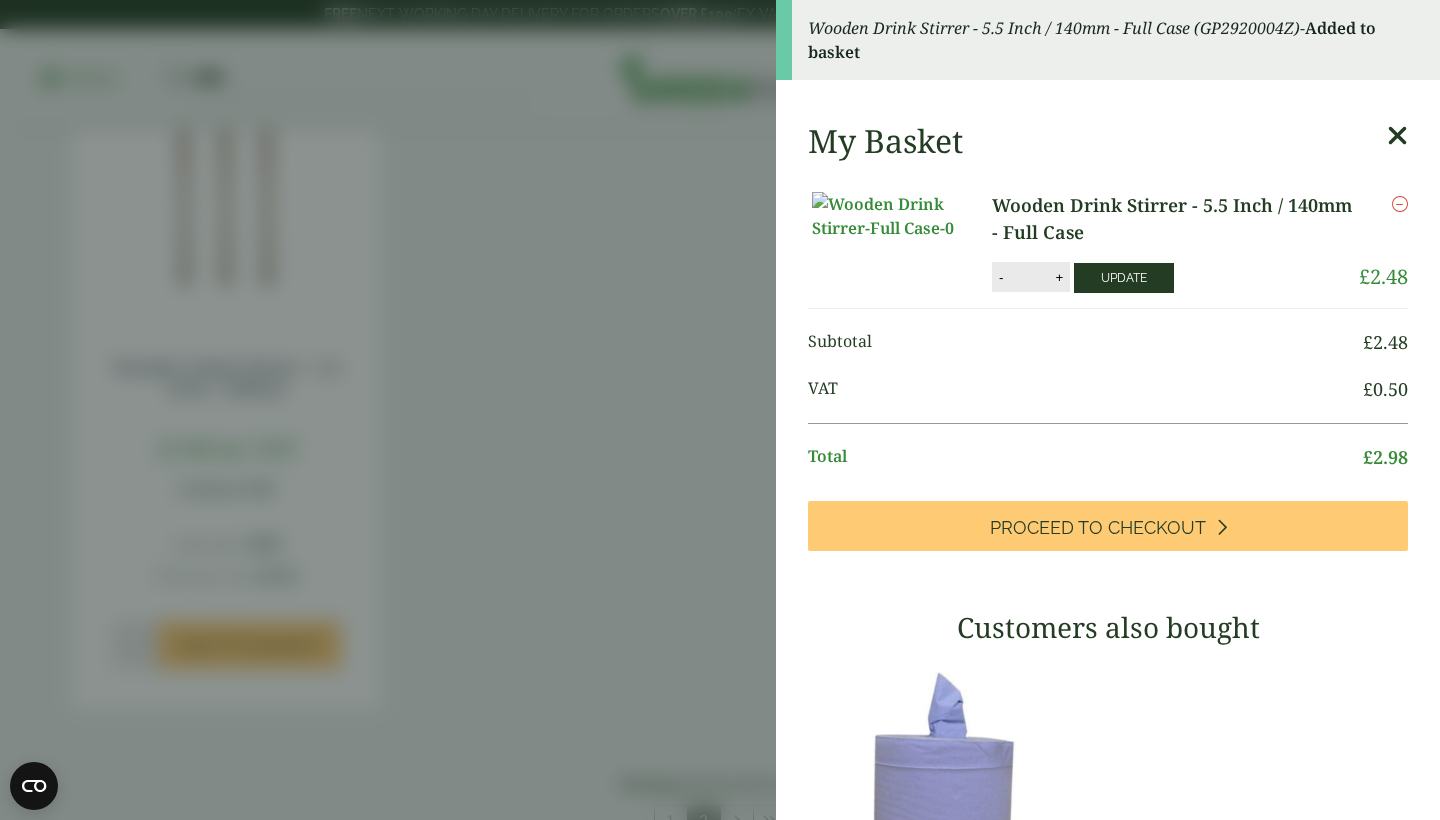 click on "Update" at bounding box center (1124, 278) 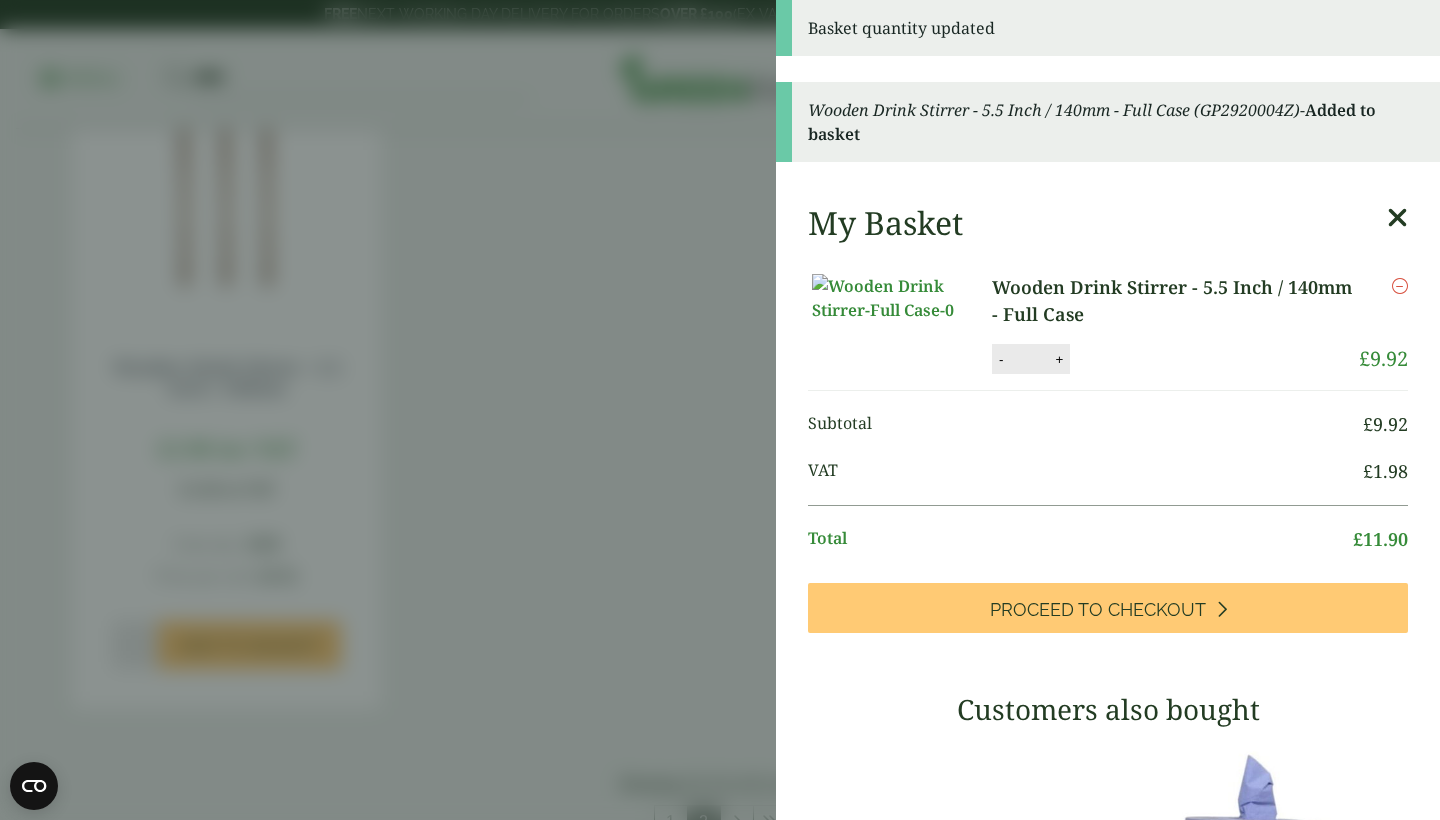 click on "Basket quantity updated Wooden Drink Stirrer - 5.5 Inch / 140mm - Full Case (GP2920004Z)  -  Added to basket
My Basket
Wooden Drink Stirrer - 5.5 Inch / 140mm - Full Case
Wooden Drink Stirrer - 5.5 Inch / 140mm - Full Case quantity
- * +
Update
Remove £ 9.92 £" at bounding box center [720, 410] 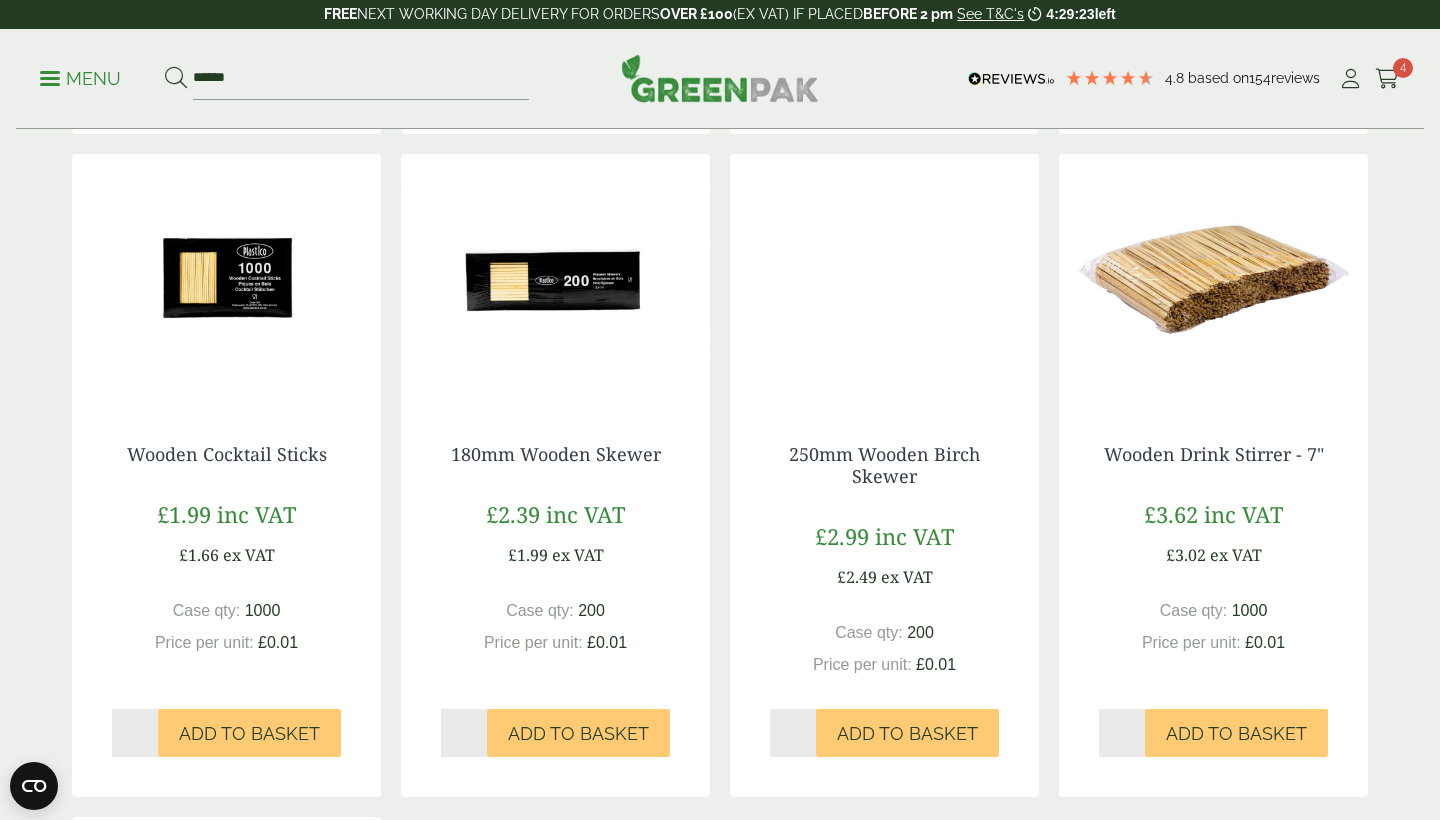scroll, scrollTop: 446, scrollLeft: 0, axis: vertical 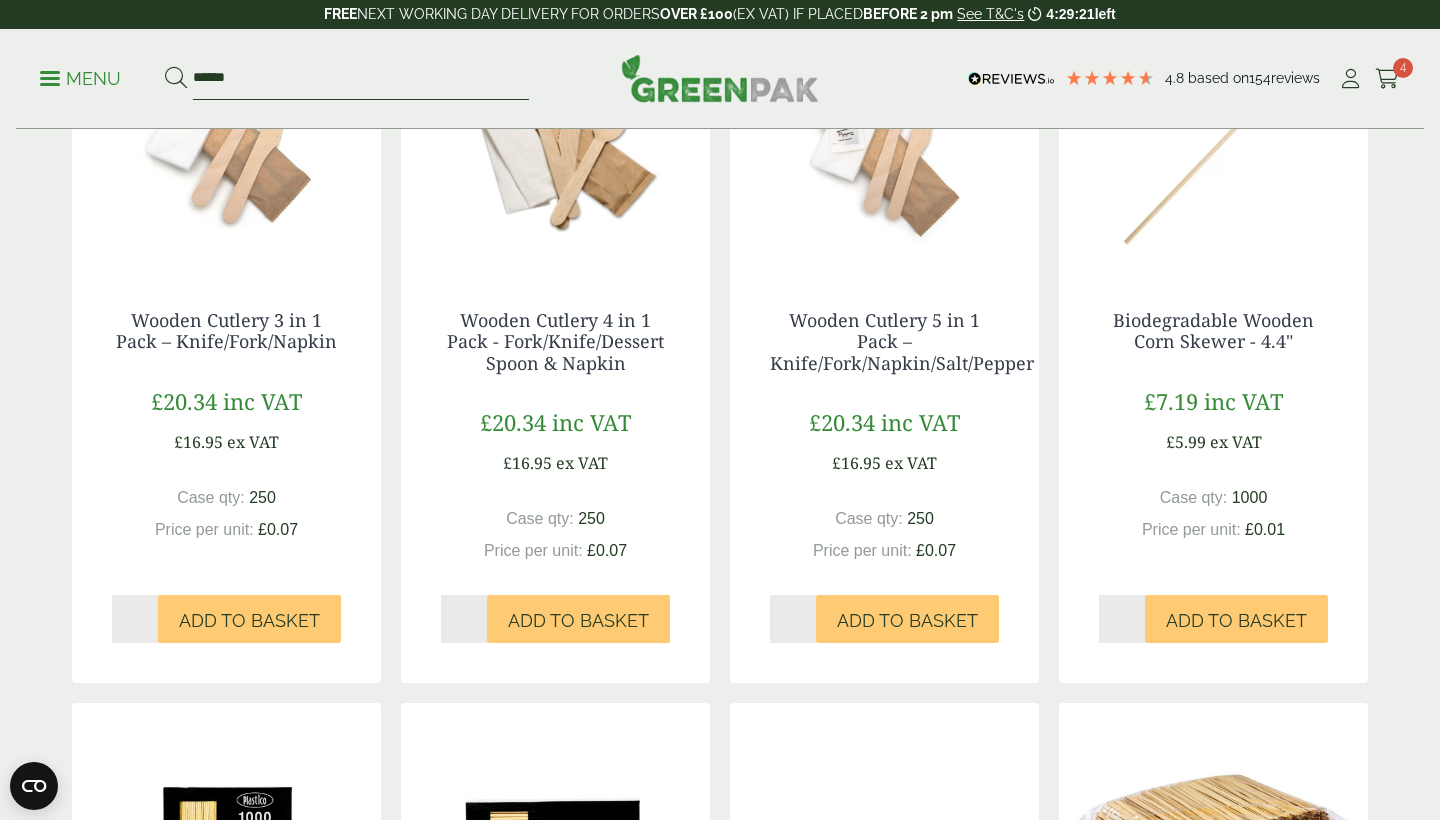 drag, startPoint x: 289, startPoint y: 79, endPoint x: 163, endPoint y: 67, distance: 126.57014 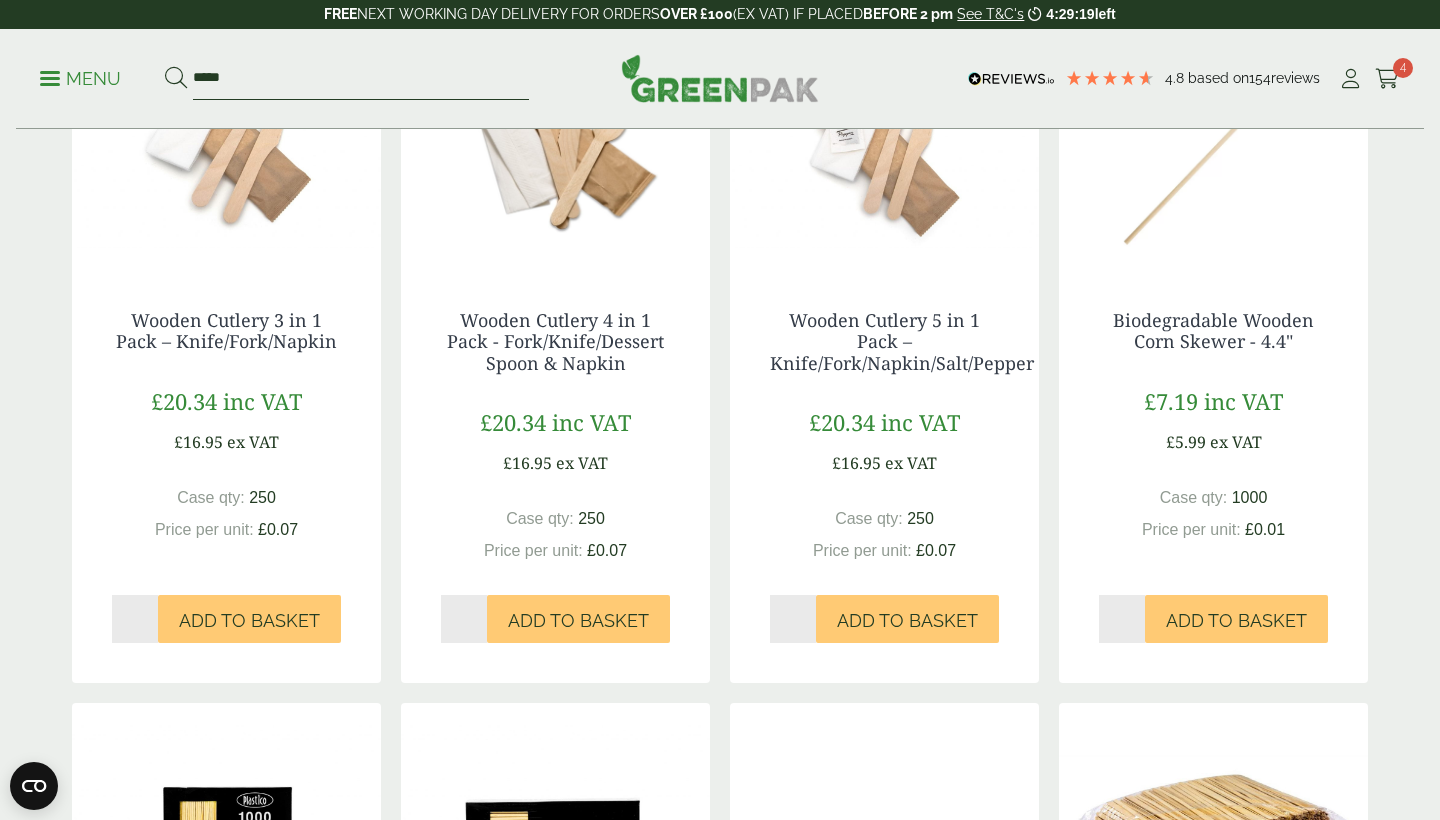 type on "*****" 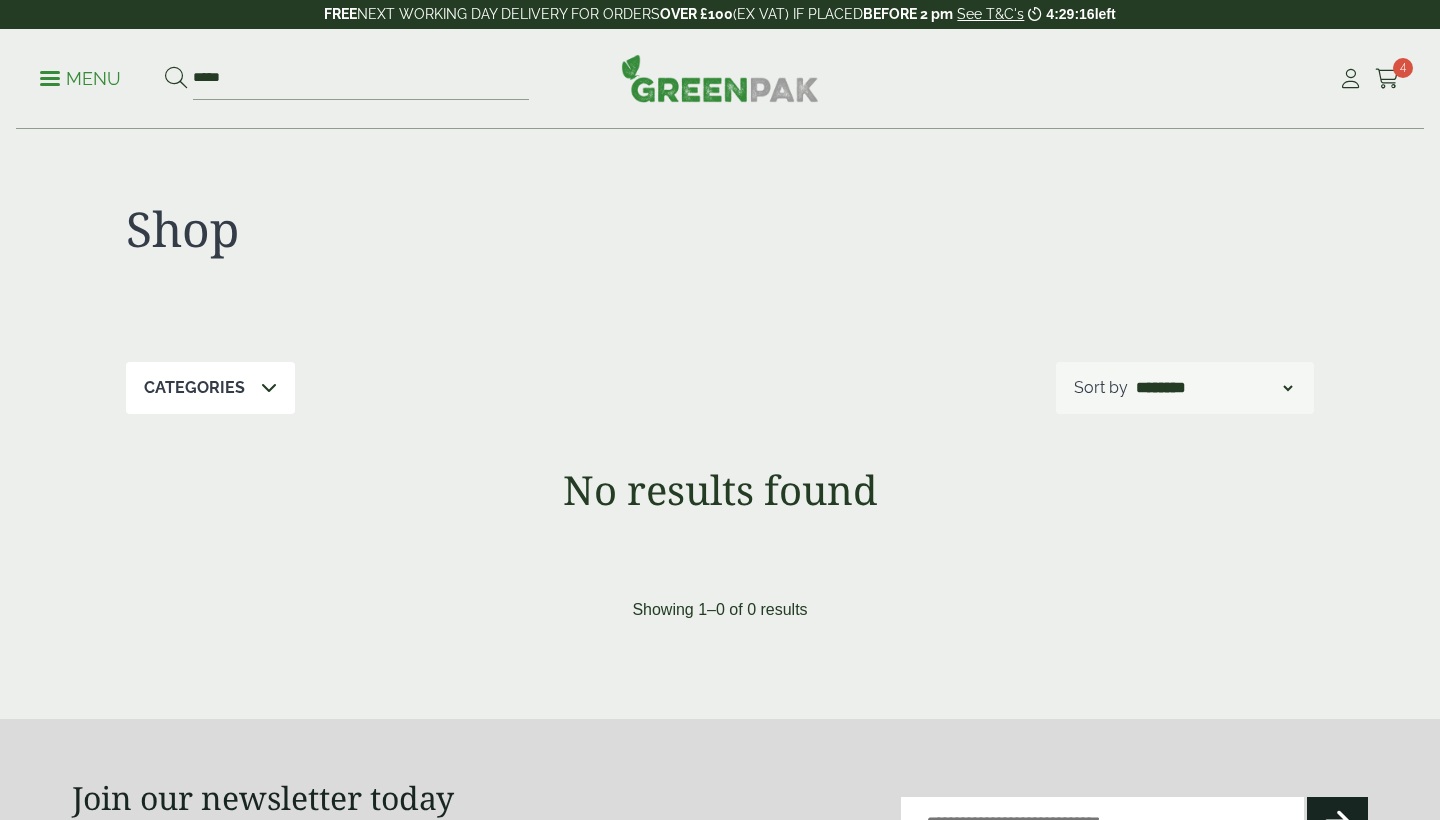 scroll, scrollTop: 0, scrollLeft: 0, axis: both 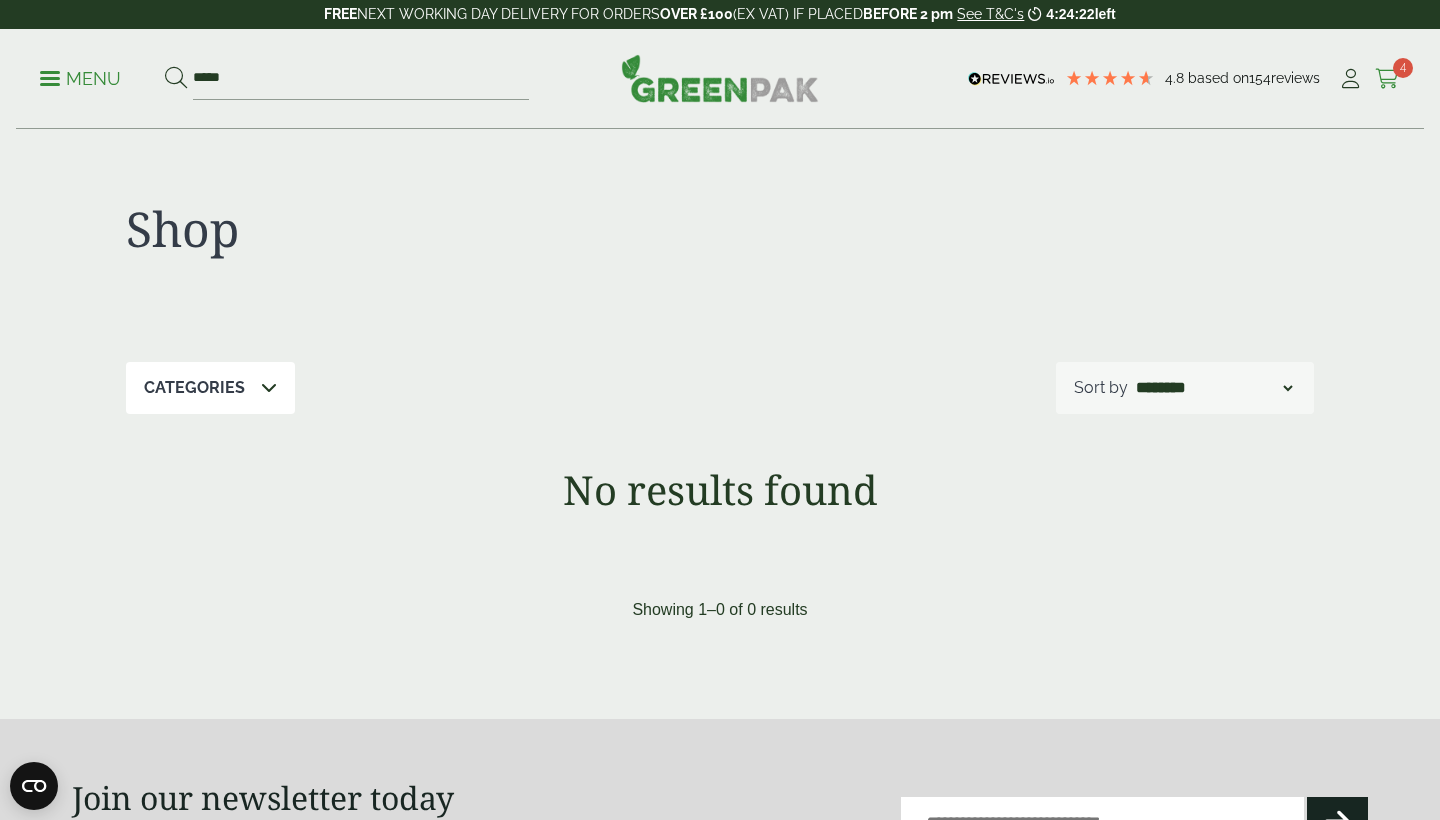 click at bounding box center (1387, 79) 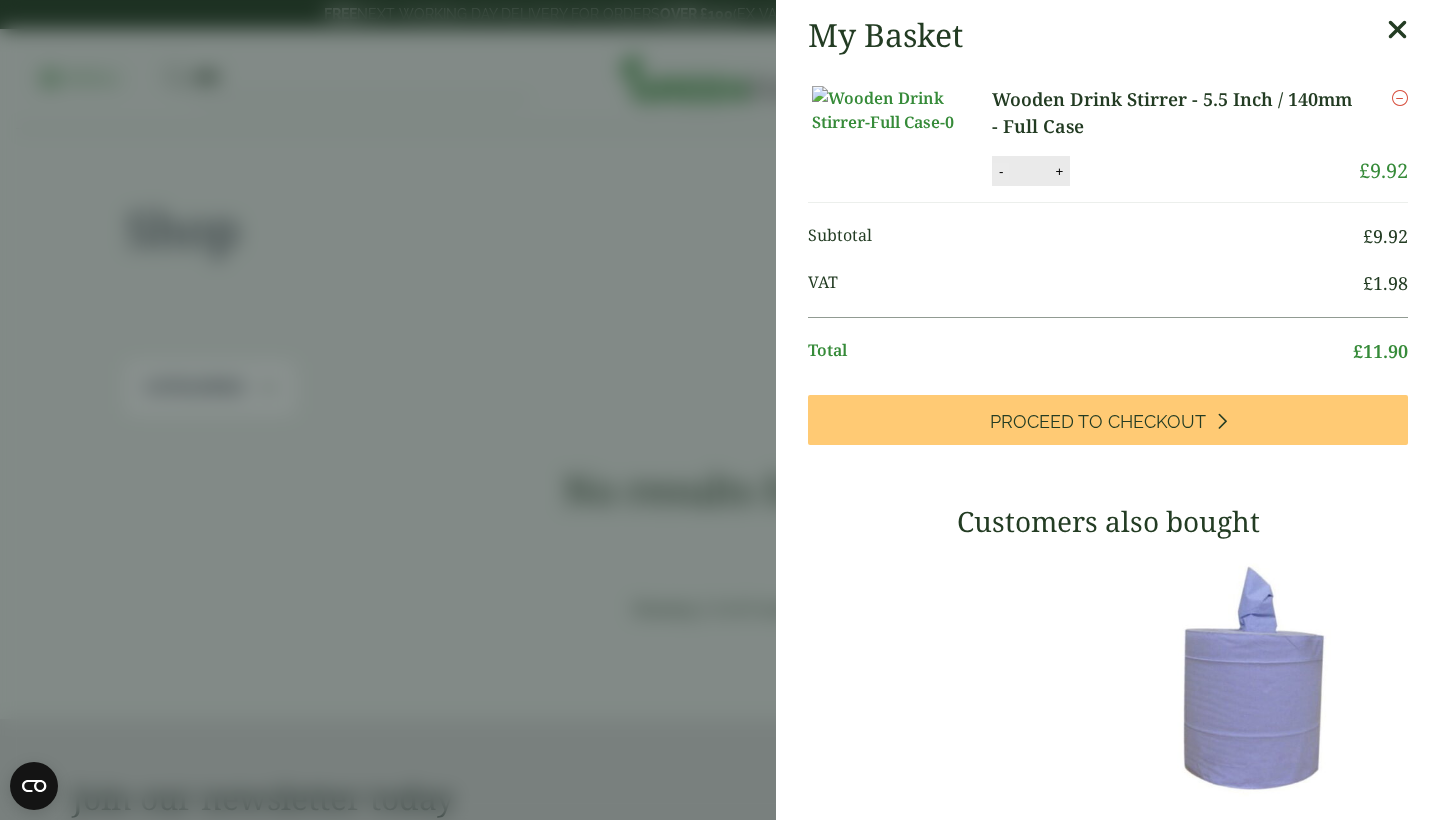 click on "-" at bounding box center [1001, 171] 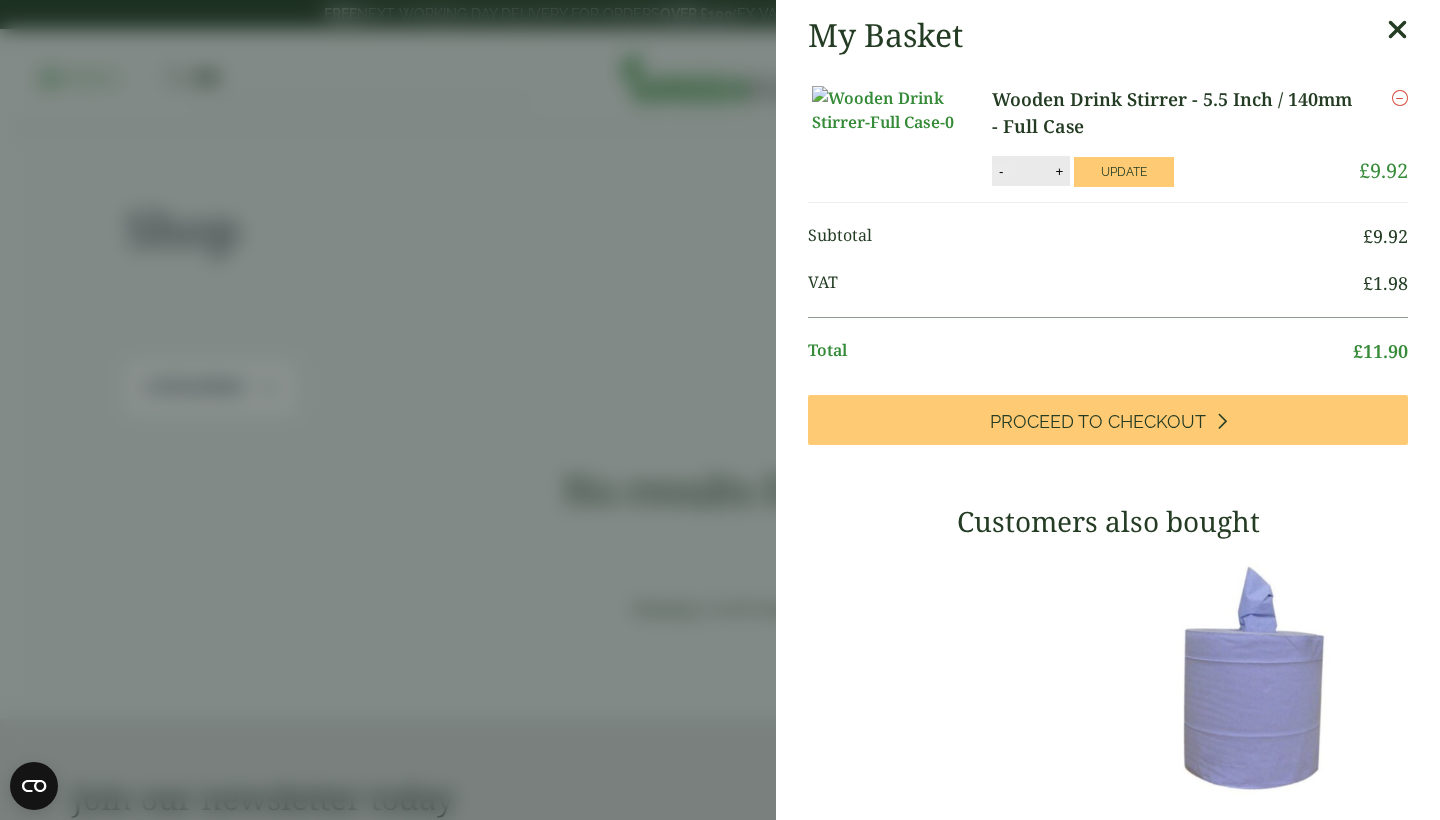 click on "-" at bounding box center (1001, 171) 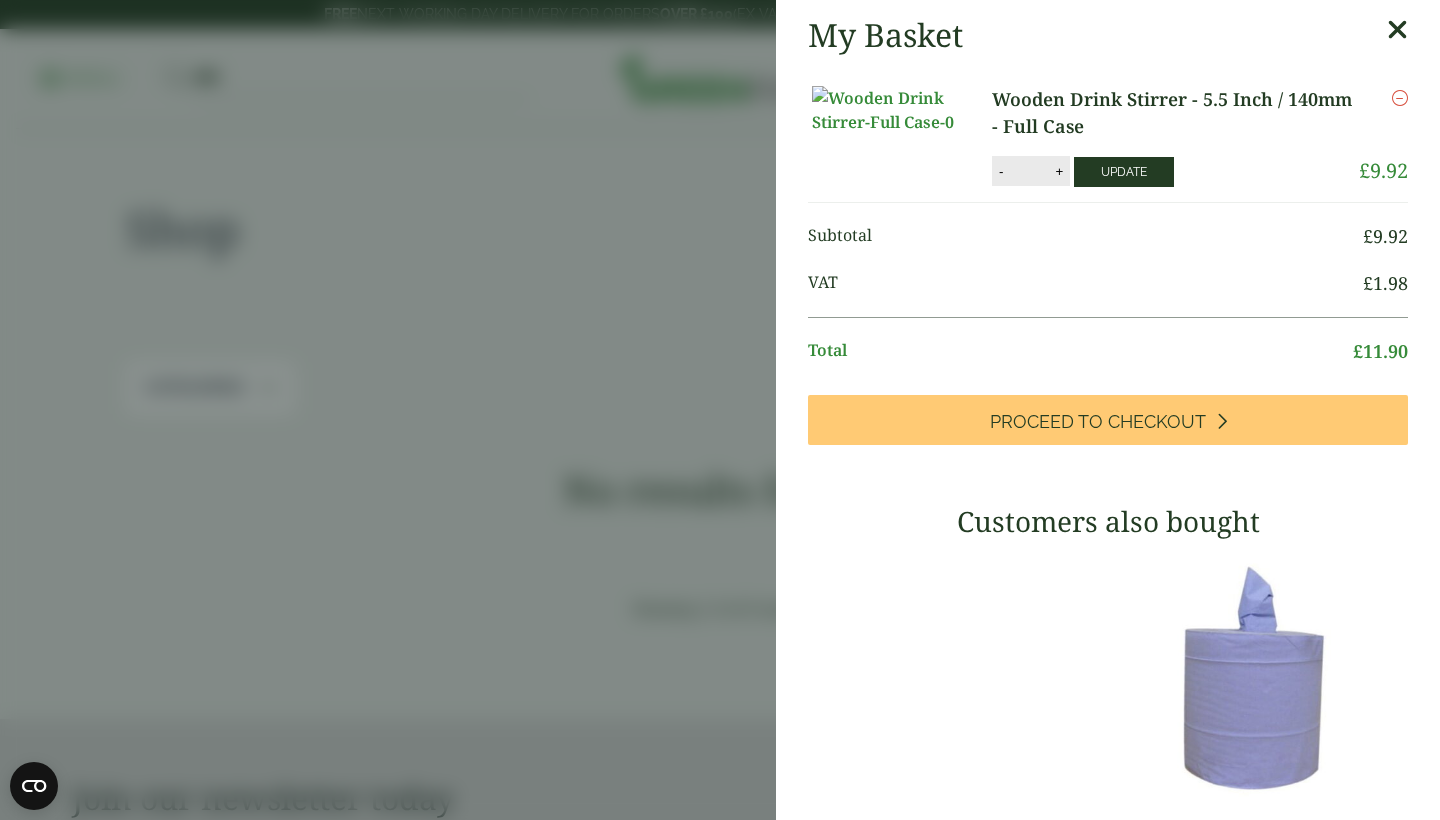 click on "Update" at bounding box center [1124, 172] 